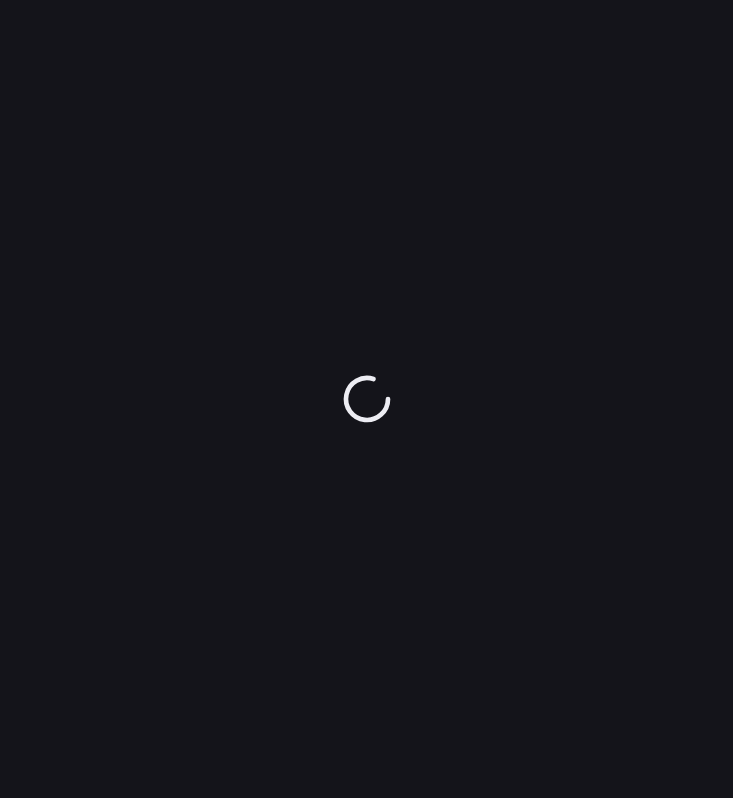 scroll, scrollTop: 0, scrollLeft: 0, axis: both 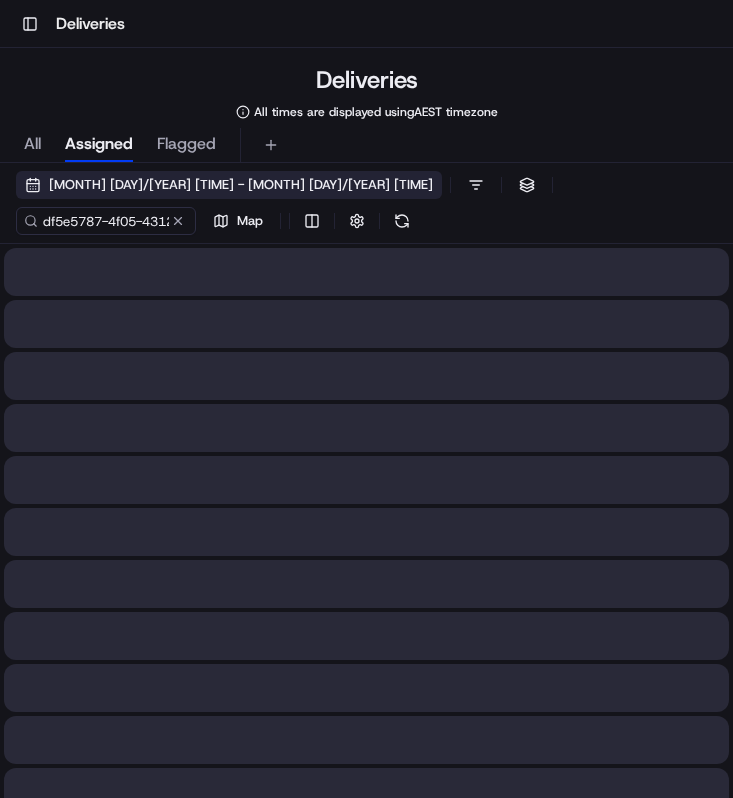click on "[MONTH] [DAY]/[YEAR] [TIME] - [MONTH] [DAY]/[YEAR] [TIME]" at bounding box center (241, 185) 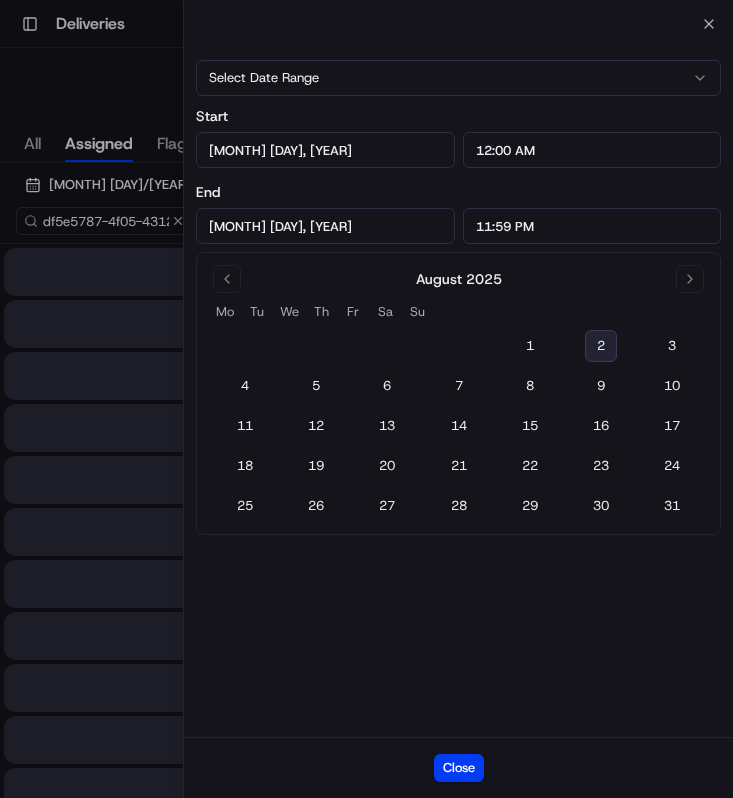 click on "2" at bounding box center (601, 346) 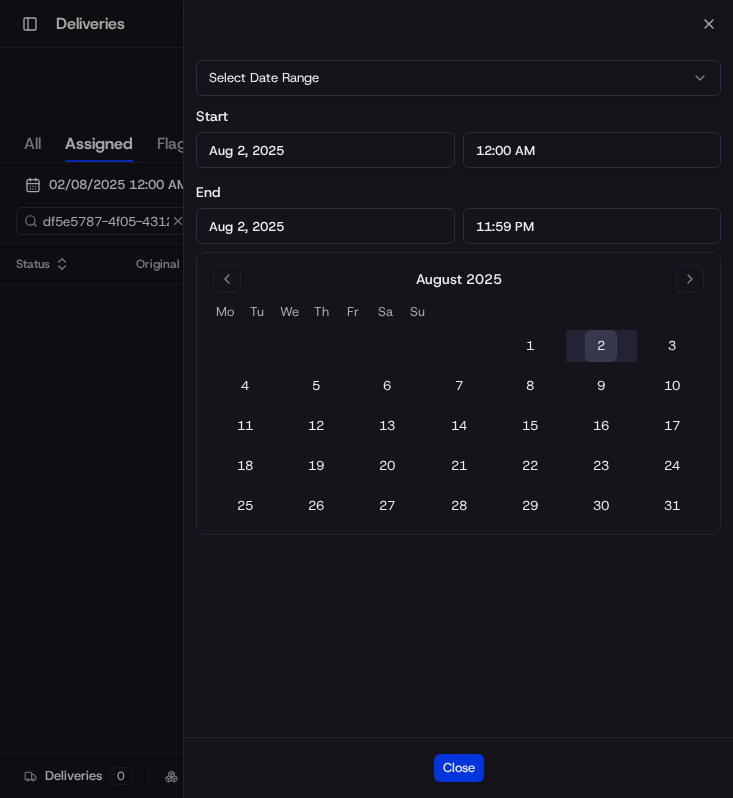 click on "Close" at bounding box center (459, 768) 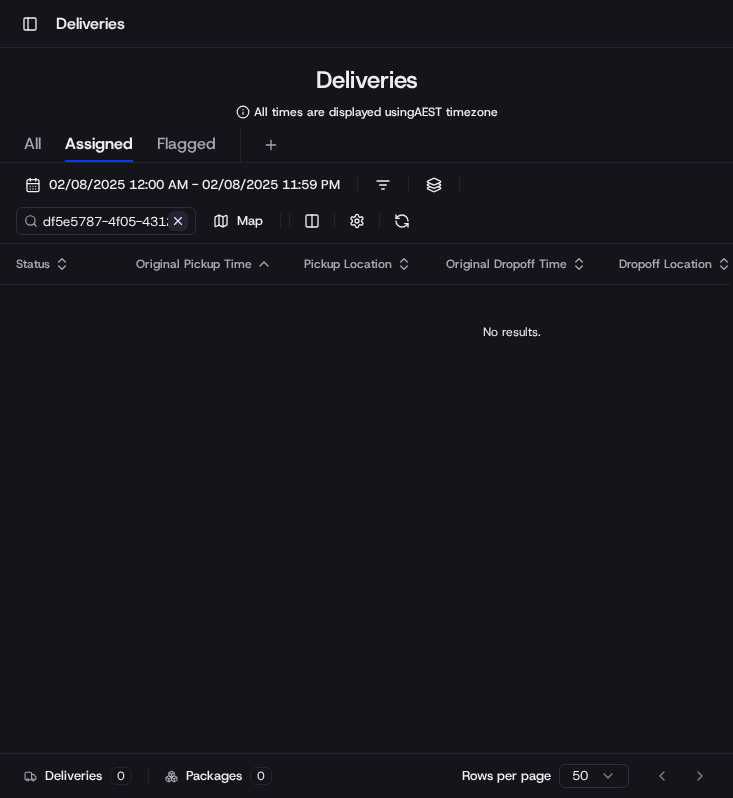 click at bounding box center [178, 221] 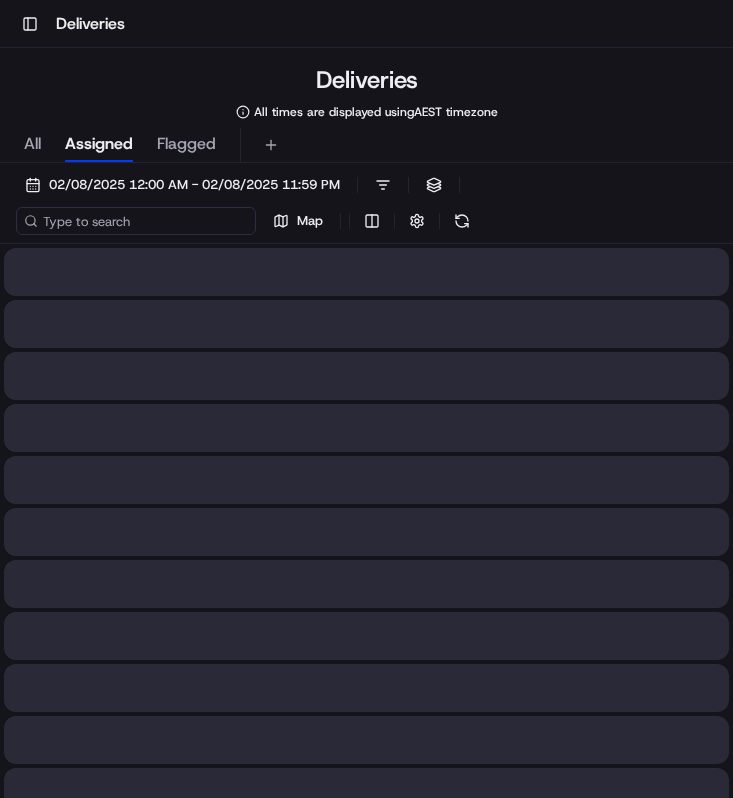 click at bounding box center [136, 221] 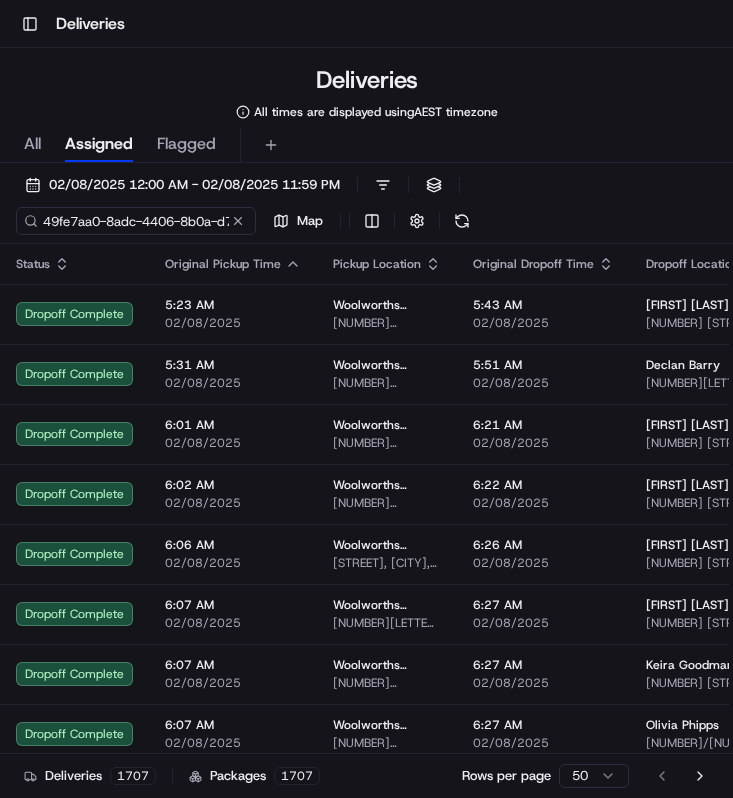 scroll, scrollTop: 0, scrollLeft: 87, axis: horizontal 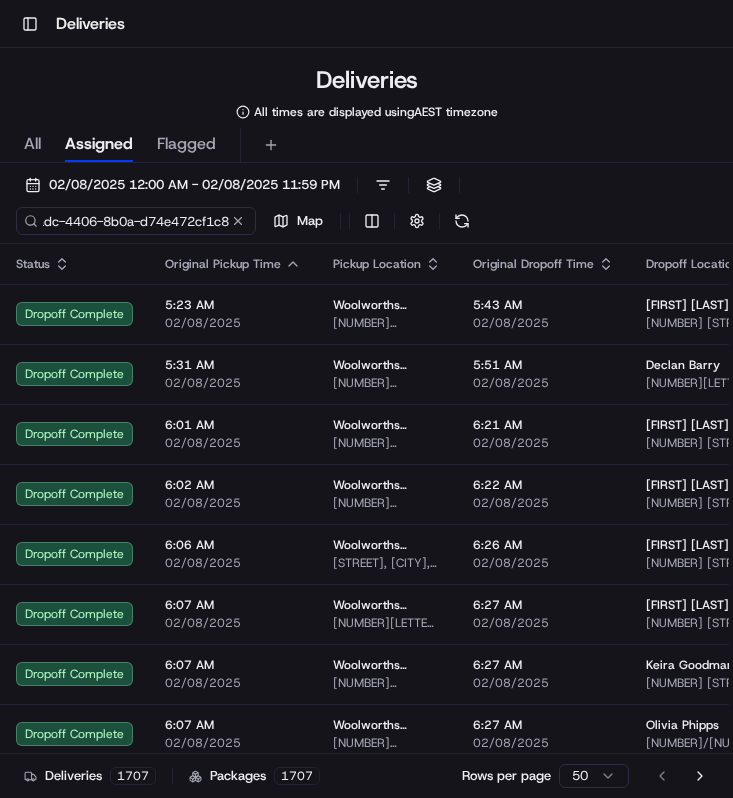 type on "49fe7aa0-8adc-4406-8b0a-d74e472cf1c8" 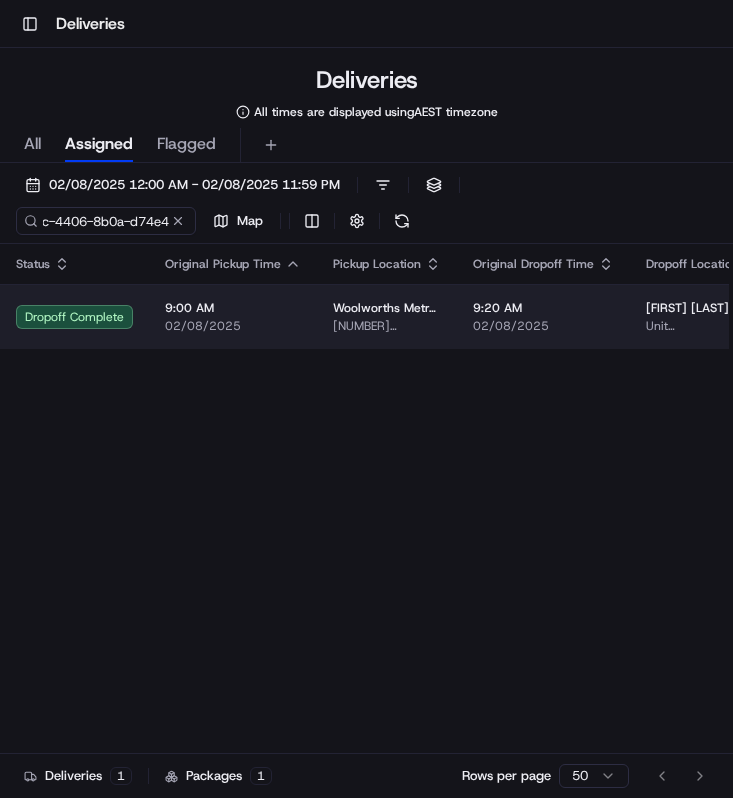 click on "9:00 AM" at bounding box center (233, 308) 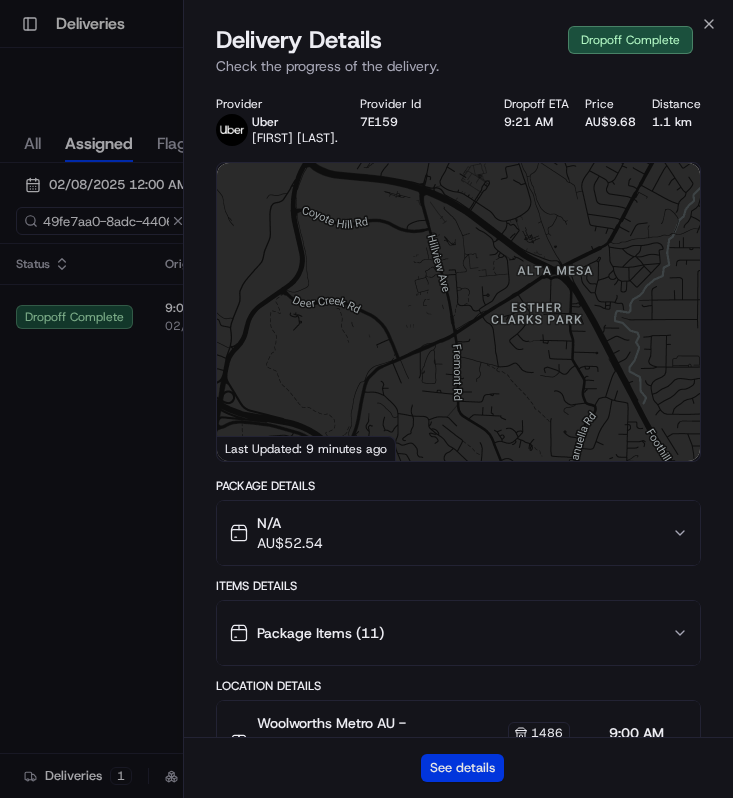 click on "See details" at bounding box center (462, 768) 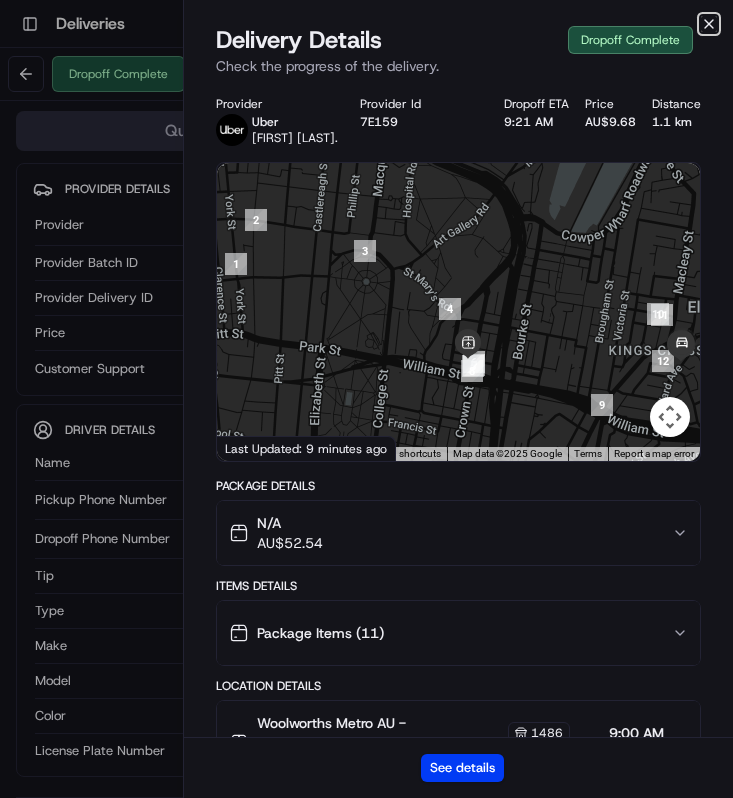 click 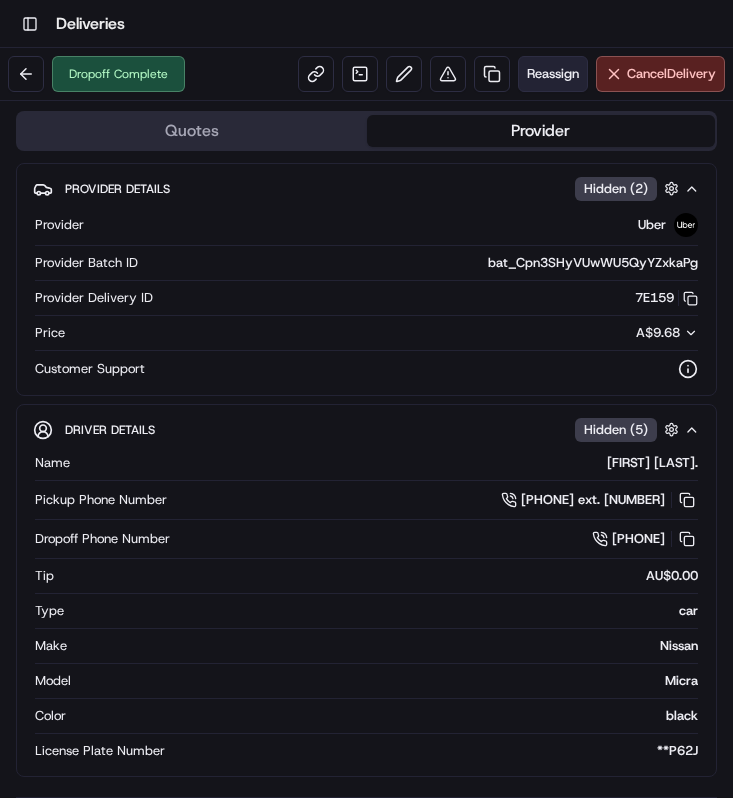click on "Reassign" at bounding box center [553, 74] 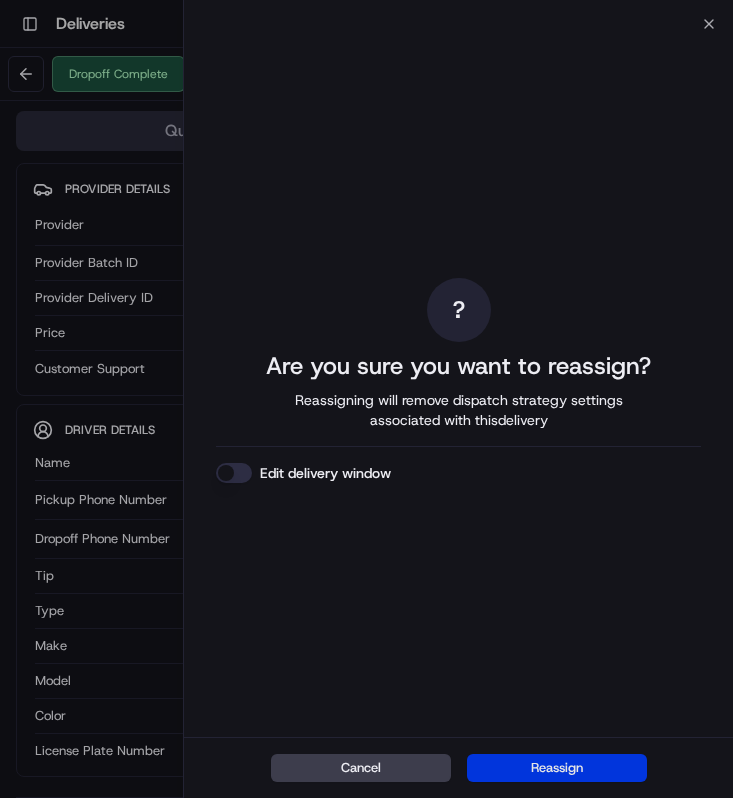 click on "Reassign" at bounding box center (557, 768) 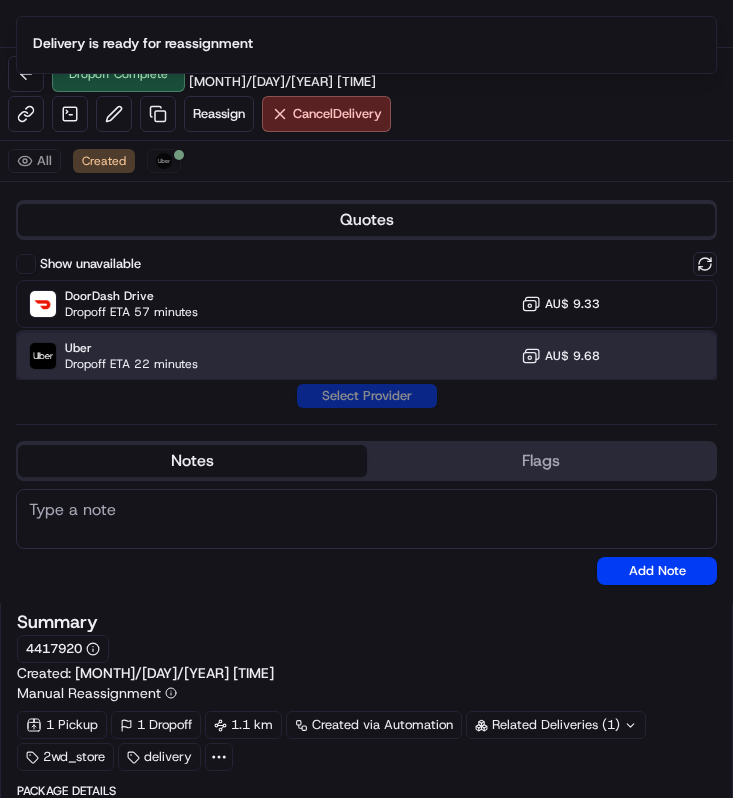 click on "Uber Dropoff ETA   22 minutes AU$   9.68" at bounding box center (366, 356) 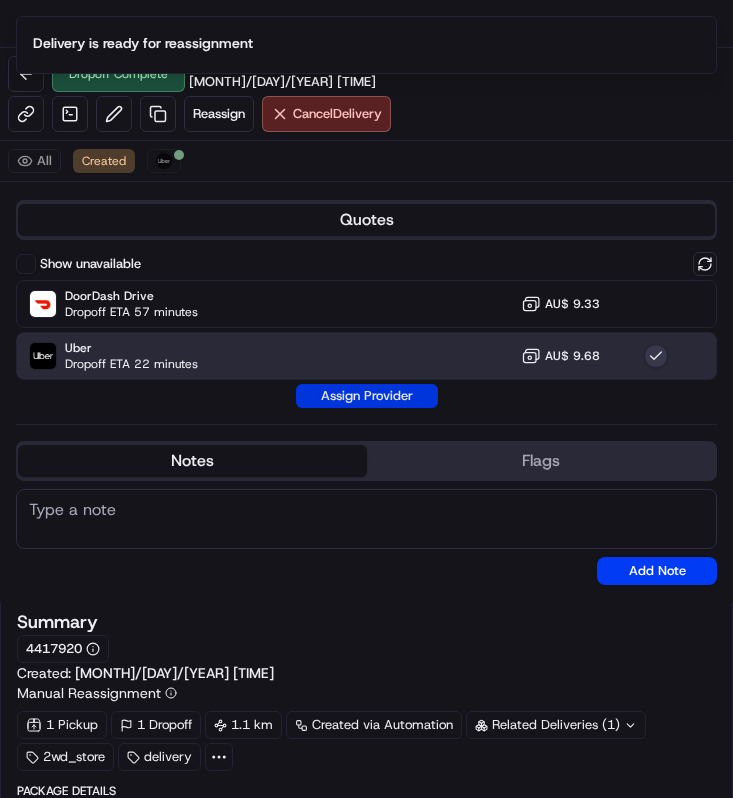 click on "Assign Provider" at bounding box center [367, 396] 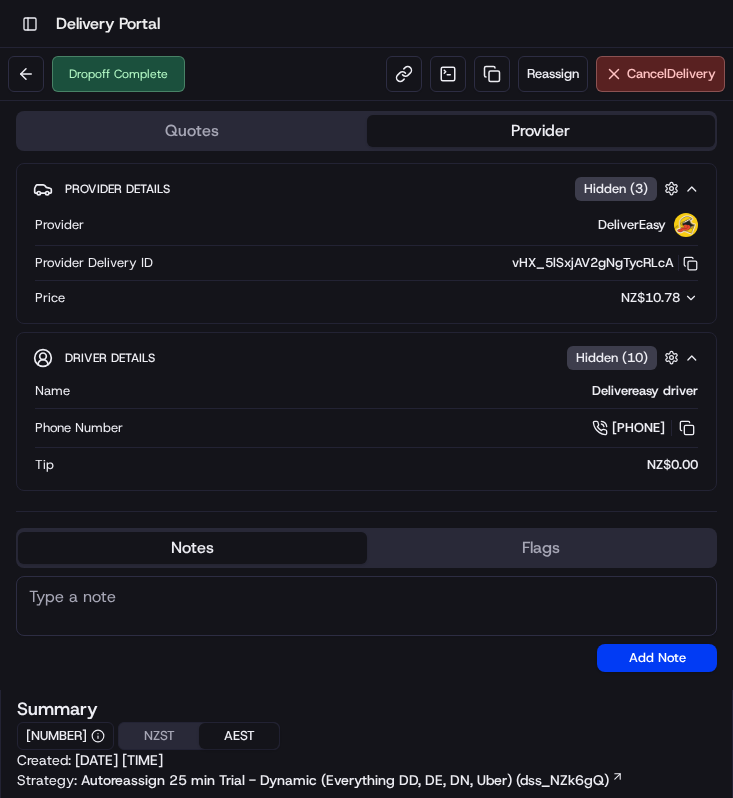 scroll, scrollTop: 0, scrollLeft: 0, axis: both 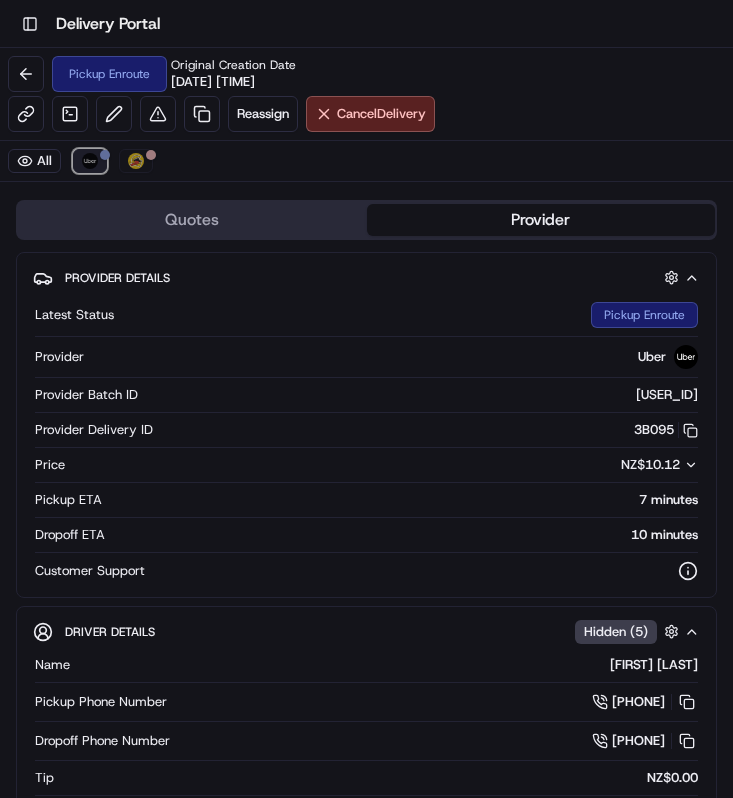 click on "Uber" at bounding box center [90, 161] 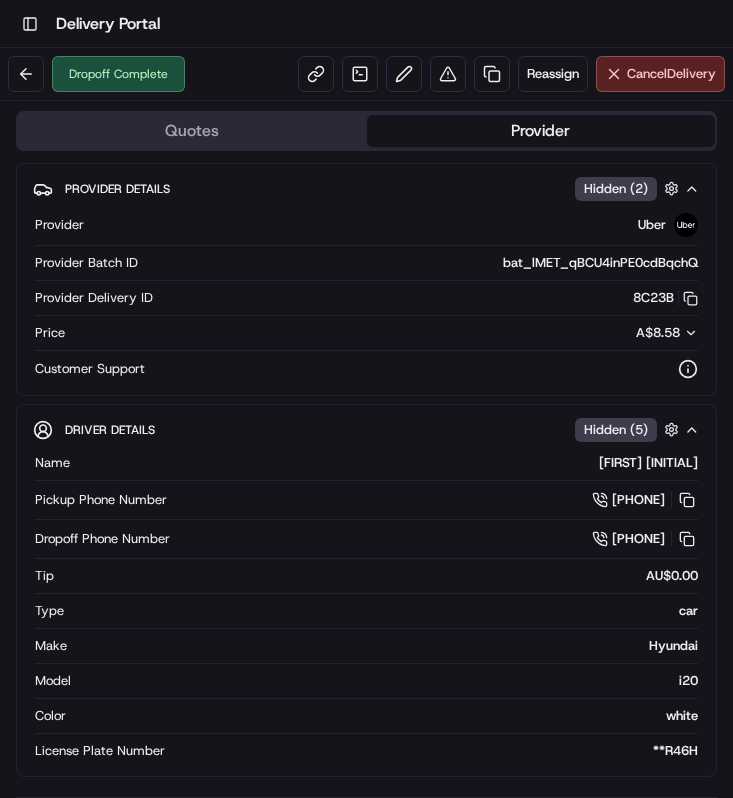 scroll, scrollTop: 0, scrollLeft: 0, axis: both 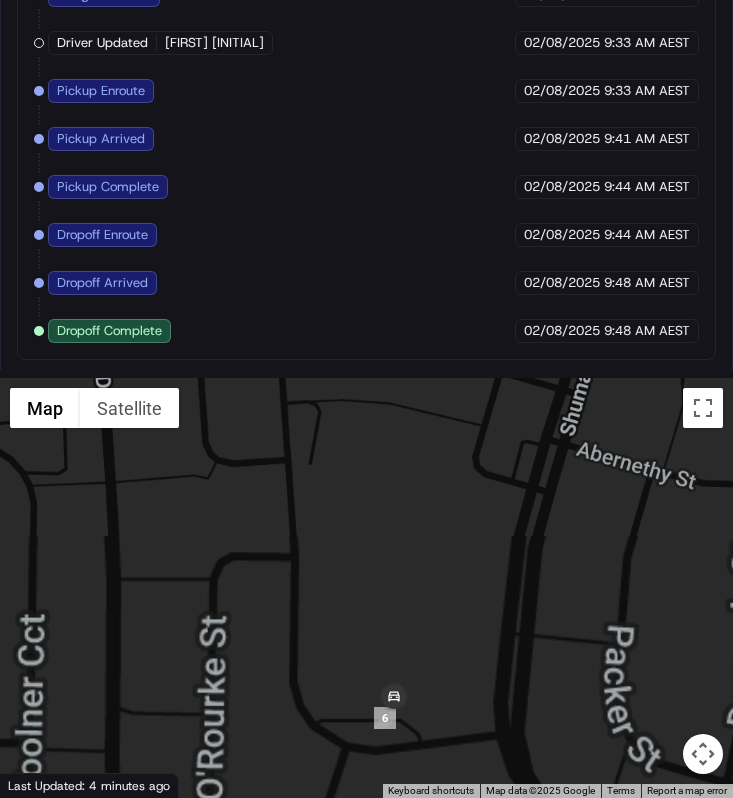 drag, startPoint x: 397, startPoint y: 730, endPoint x: 410, endPoint y: 689, distance: 43.011627 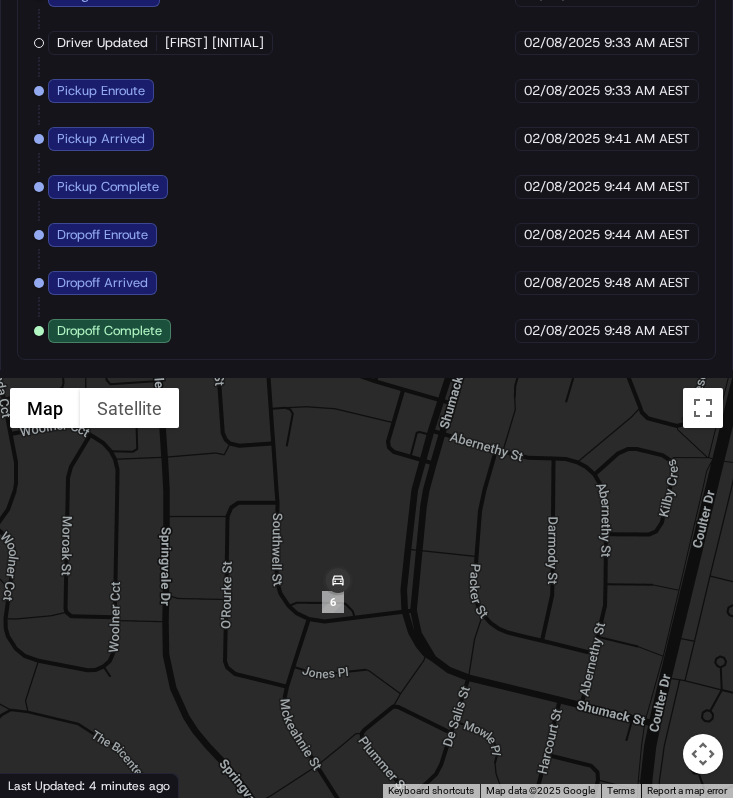drag, startPoint x: 352, startPoint y: 517, endPoint x: 352, endPoint y: 556, distance: 39 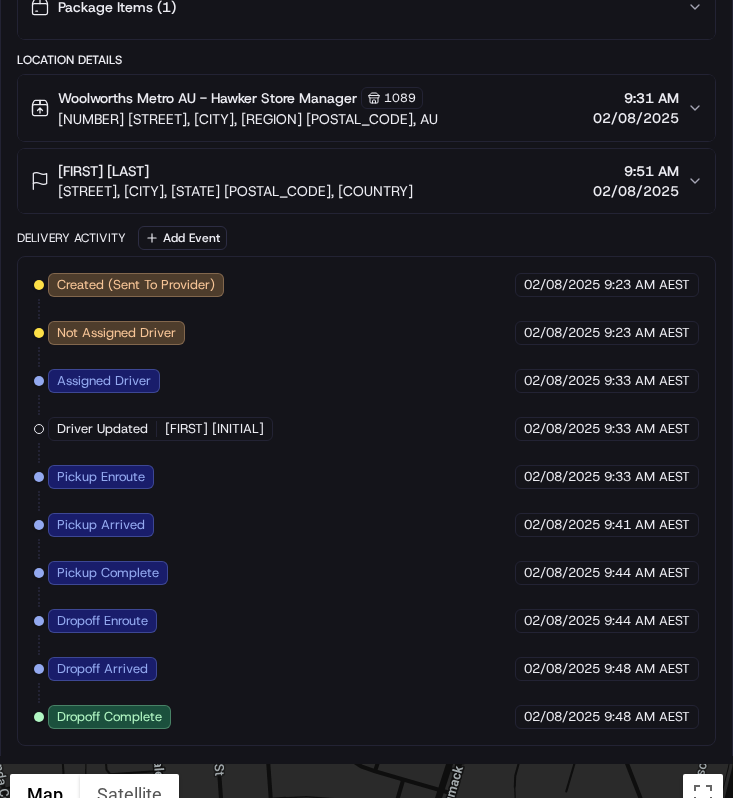 scroll, scrollTop: 1233, scrollLeft: 0, axis: vertical 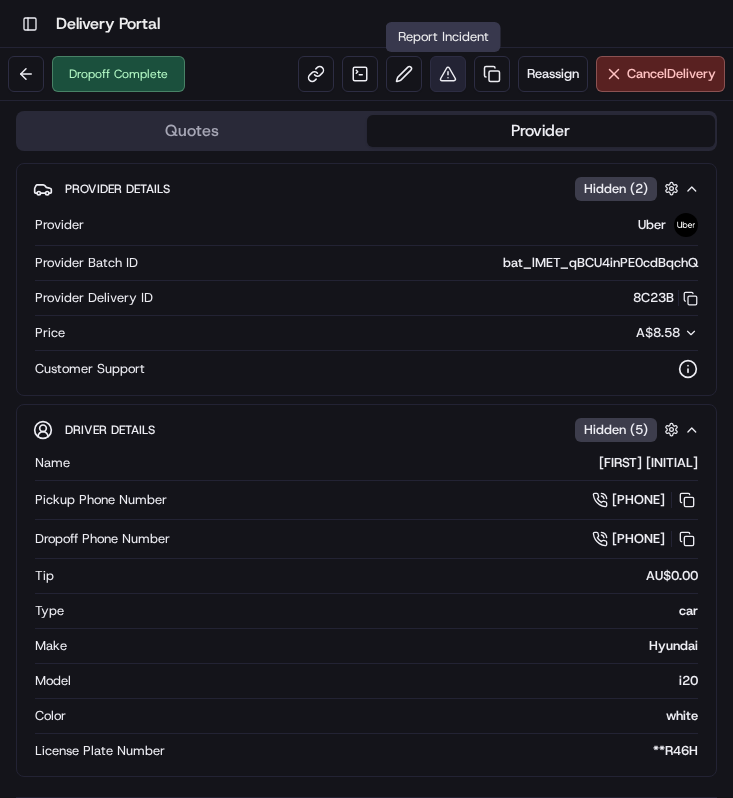 click at bounding box center (448, 74) 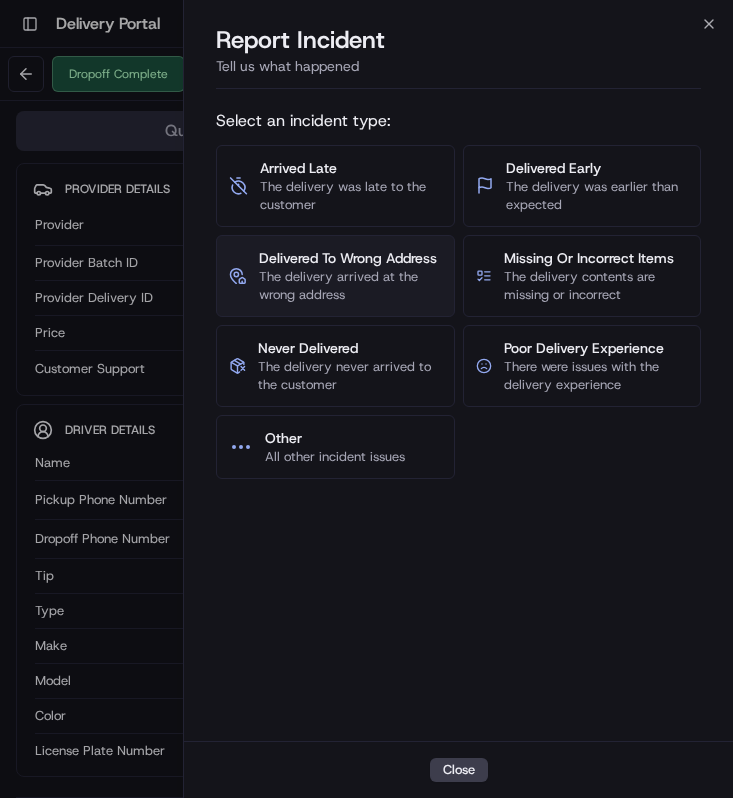 click on "The delivery arrived at the wrong address" at bounding box center [350, 286] 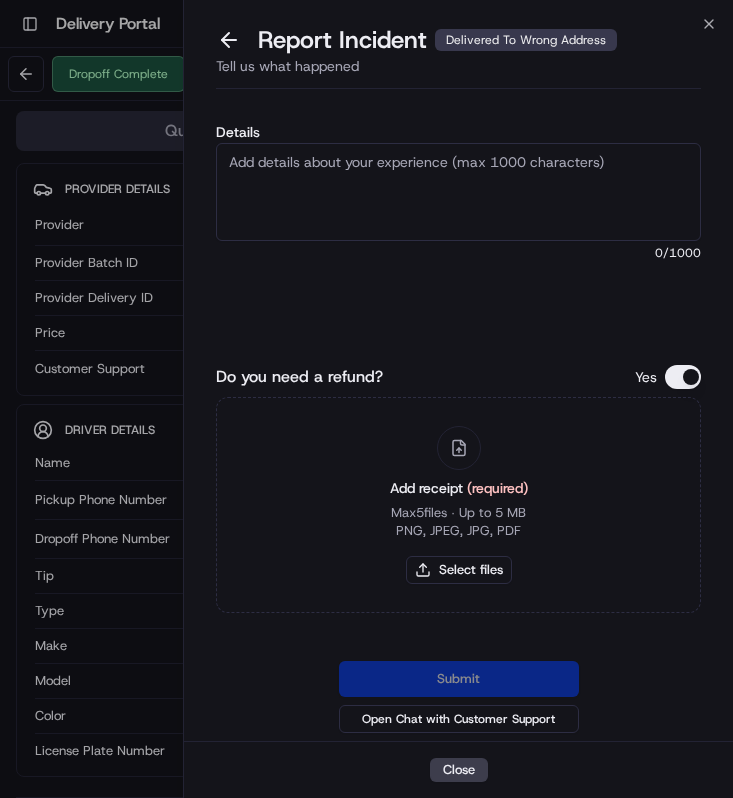 click on "Details" at bounding box center [458, 192] 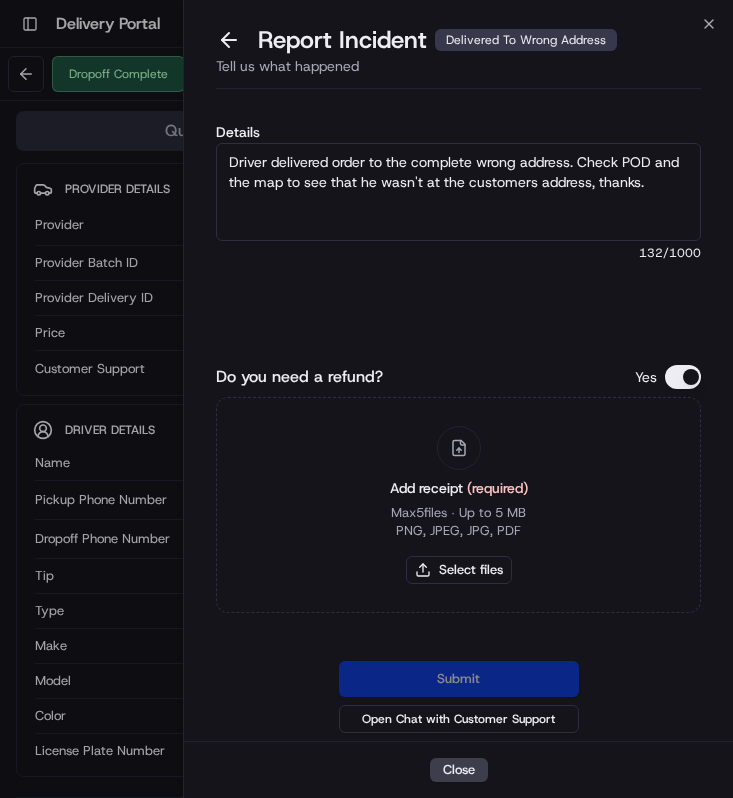 type on "Driver delivered order to the complete wrong address. Check POD and the map to see that he wasn't at the customers address, thanks." 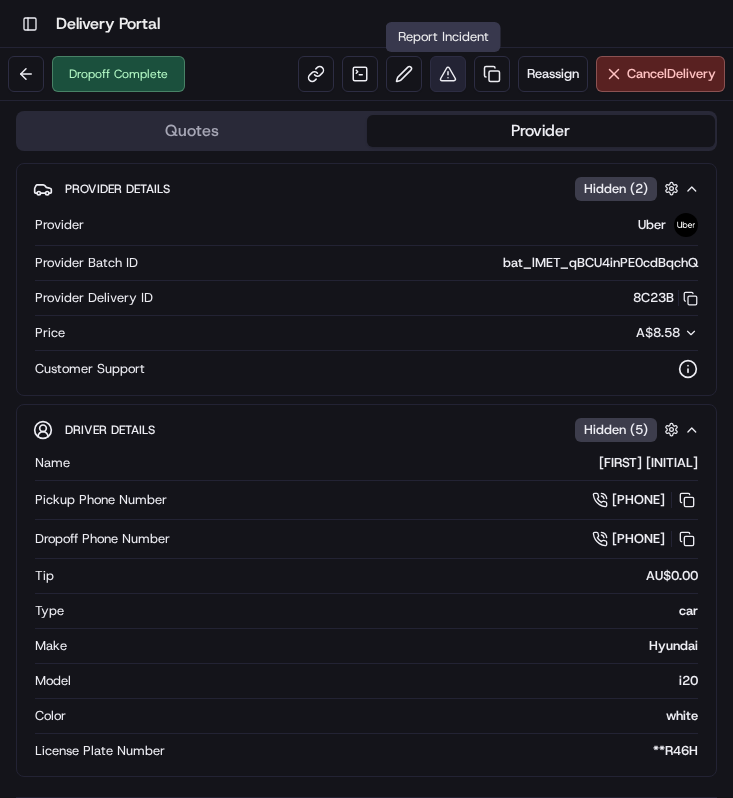 click at bounding box center (448, 74) 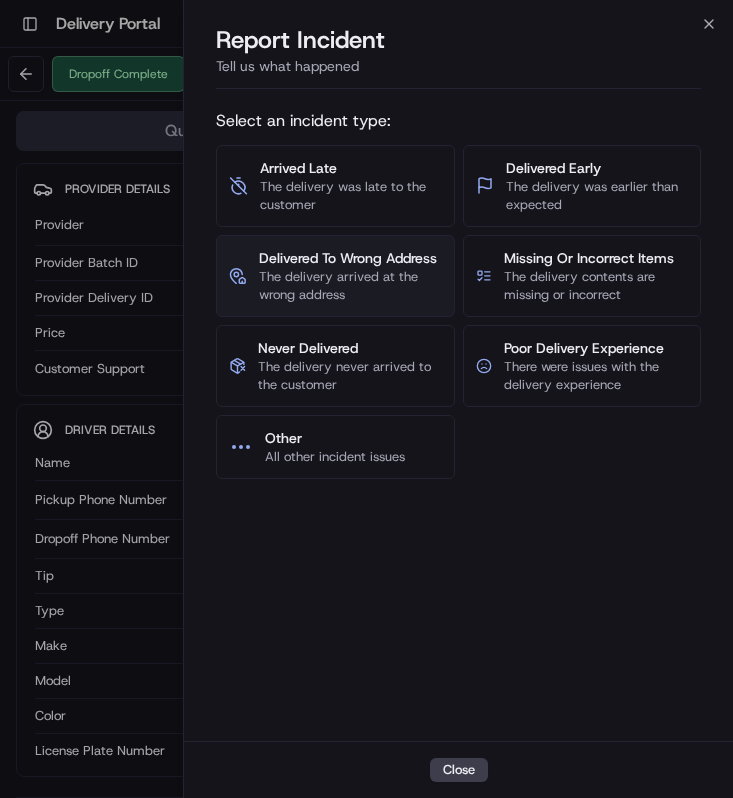 click on "The delivery arrived at the wrong address" at bounding box center (350, 286) 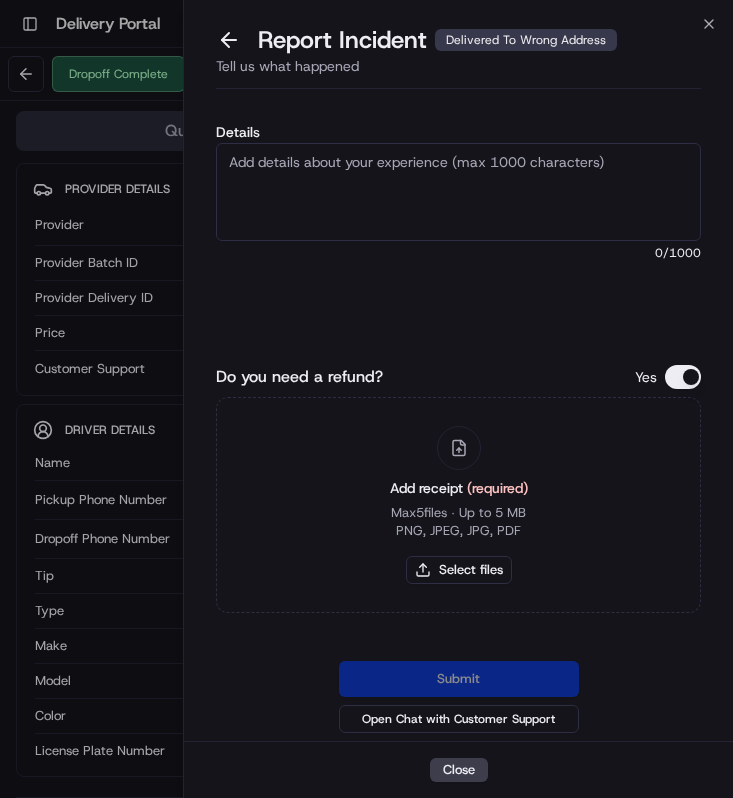 click on "Details" at bounding box center [458, 192] 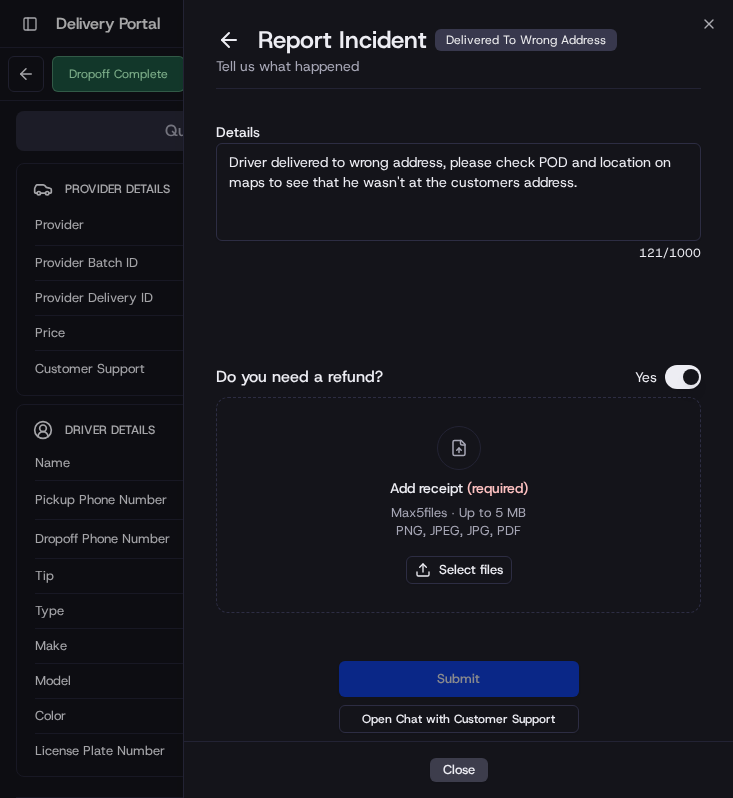 type on "Driver delivered to wrong address, please check POD and location on maps to see that he wasn't at the customers address." 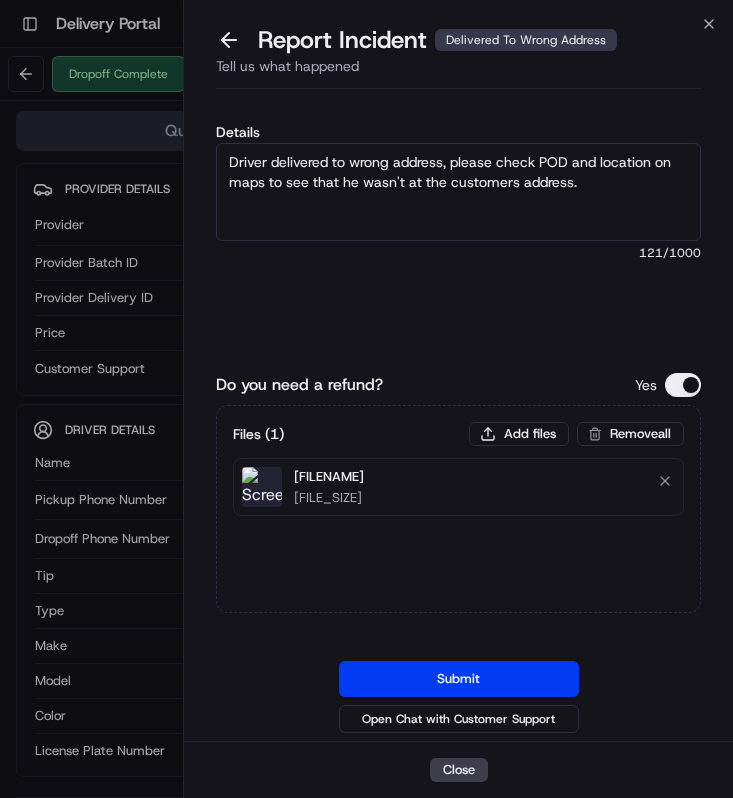 click on "Submit" at bounding box center (459, 679) 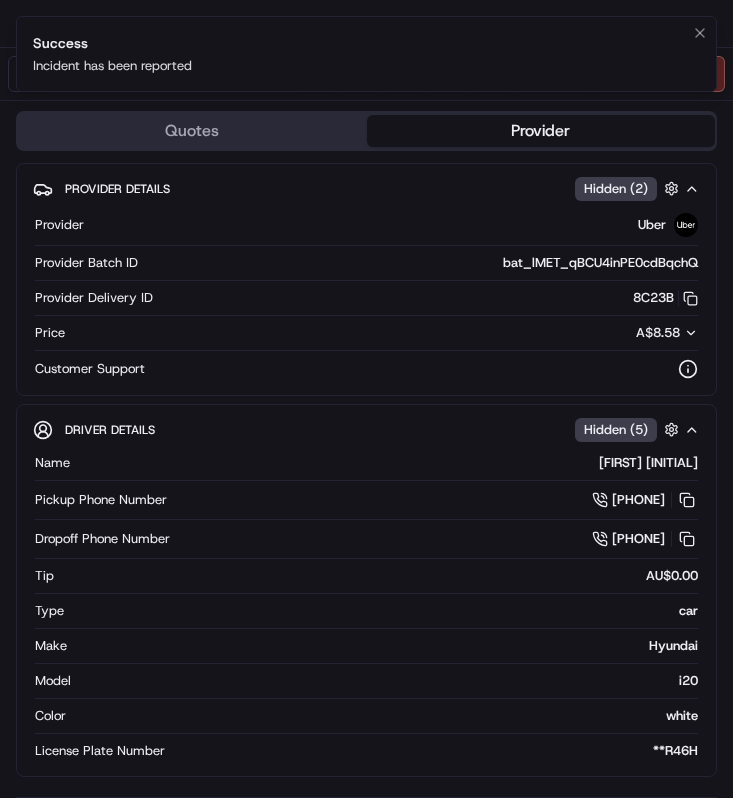 click on "Success Incident has been reported" at bounding box center (366, 54) 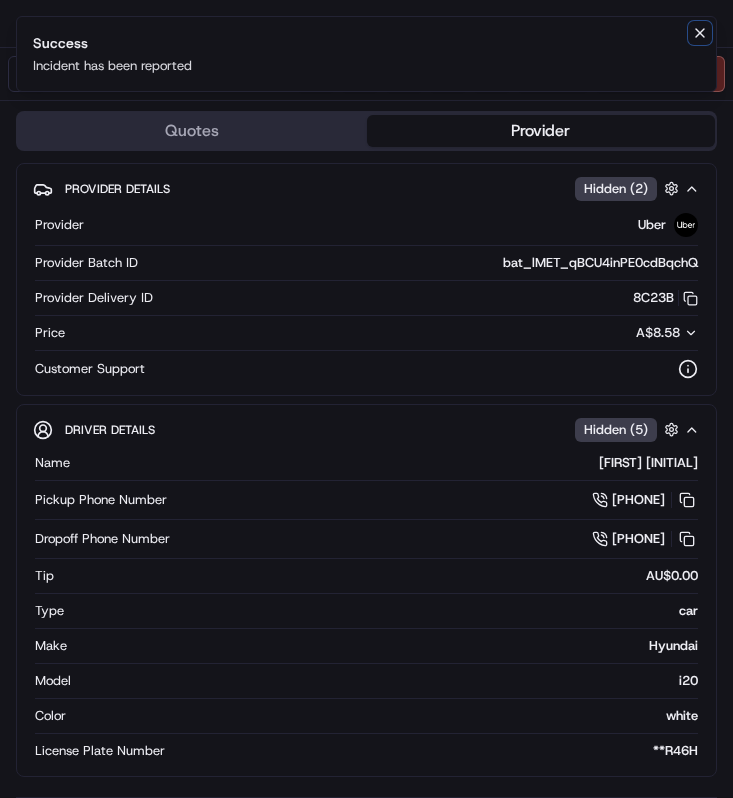 click 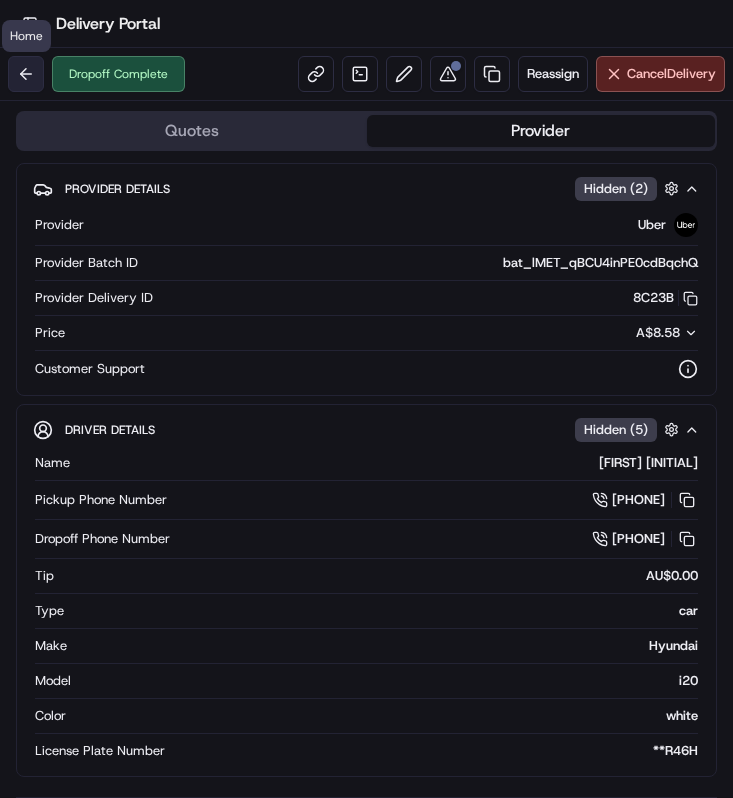 click at bounding box center [26, 74] 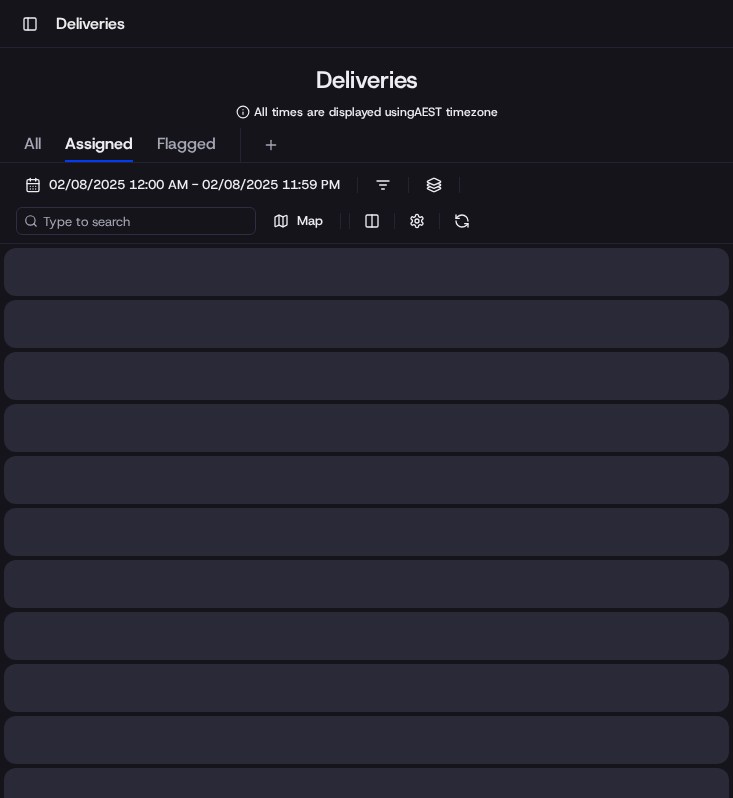 click at bounding box center [136, 221] 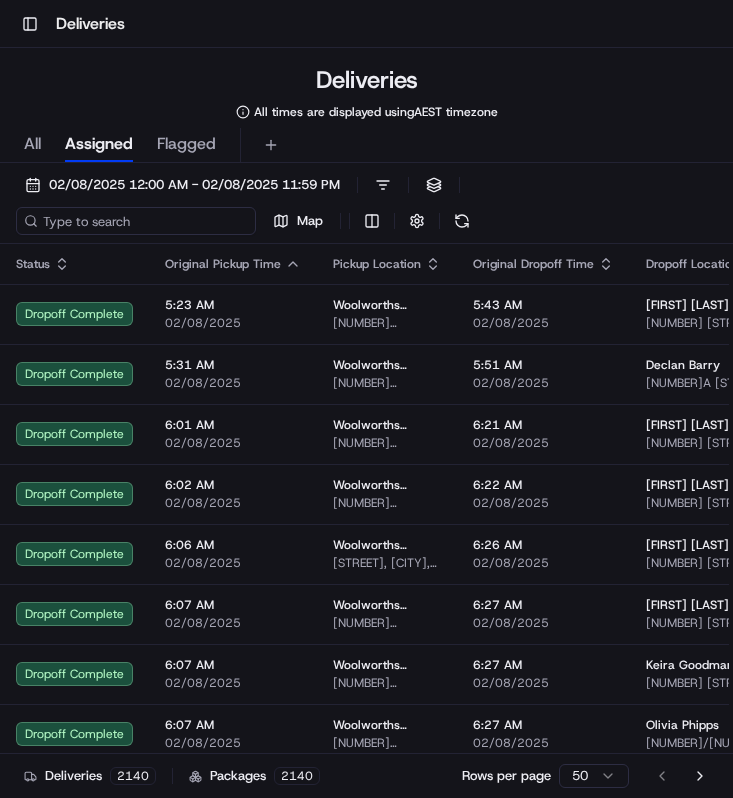 click at bounding box center (136, 221) 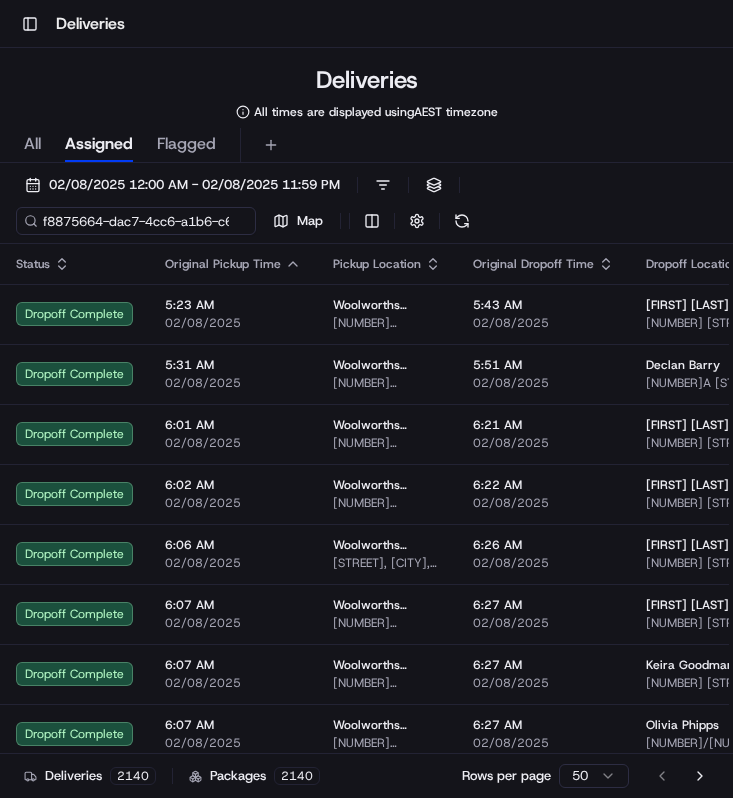 scroll, scrollTop: 0, scrollLeft: 91, axis: horizontal 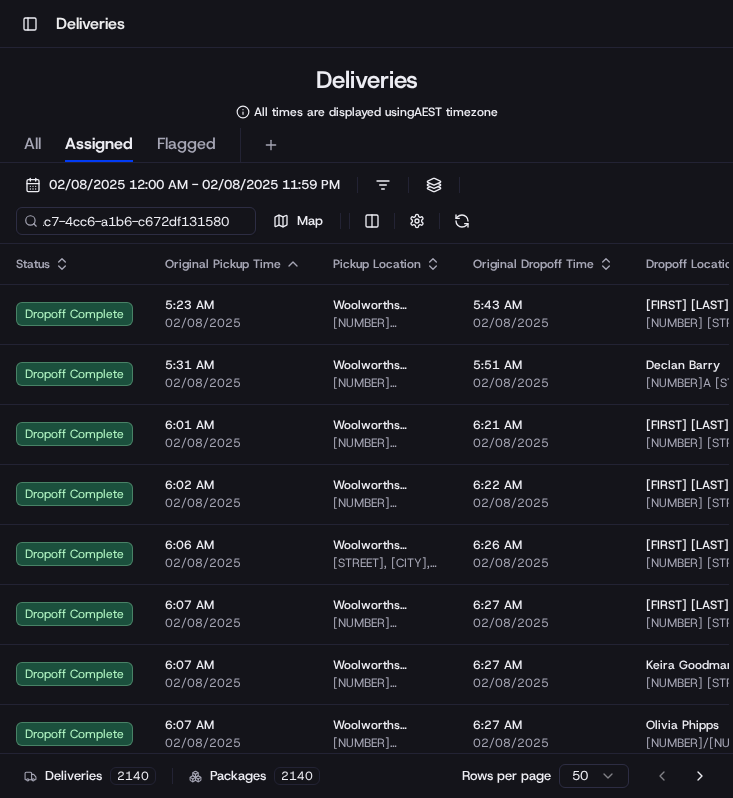 type on "f8875664-dac7-4cc6-a1b6-c672df131580" 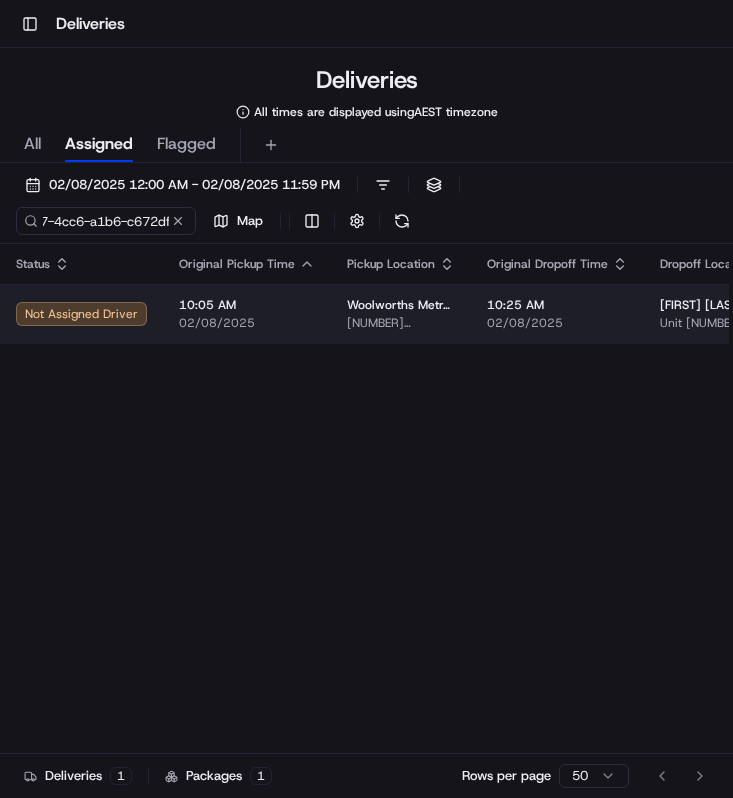 click on "10:05 AM 02/08/2025" at bounding box center (247, 314) 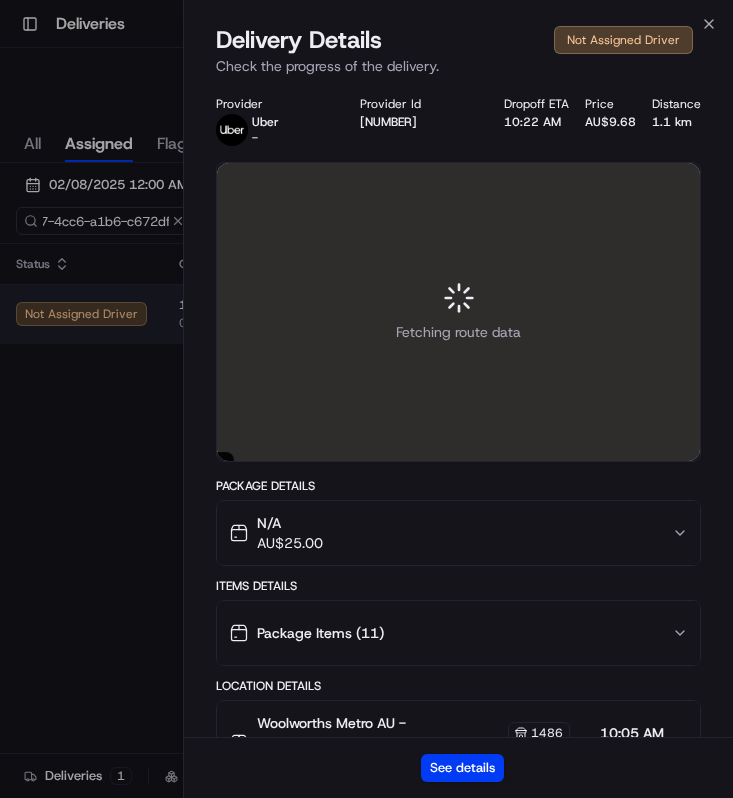 scroll, scrollTop: 0, scrollLeft: 0, axis: both 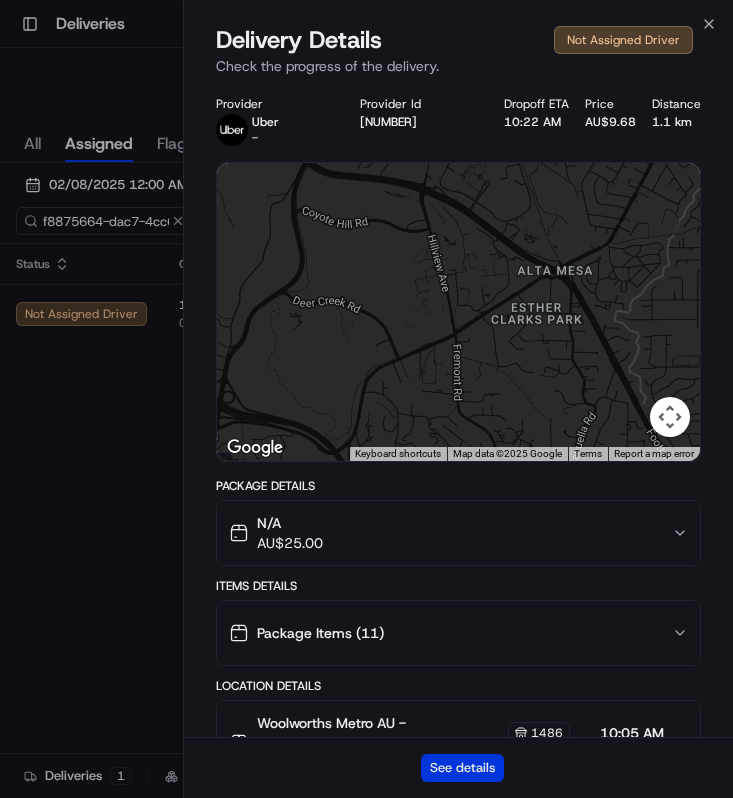 click on "See details" at bounding box center [462, 768] 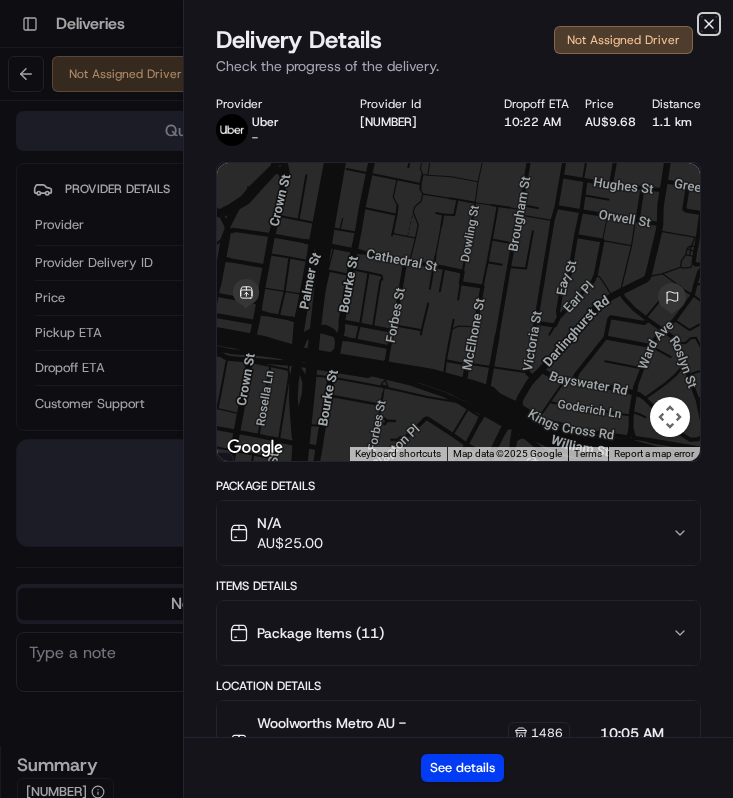 click 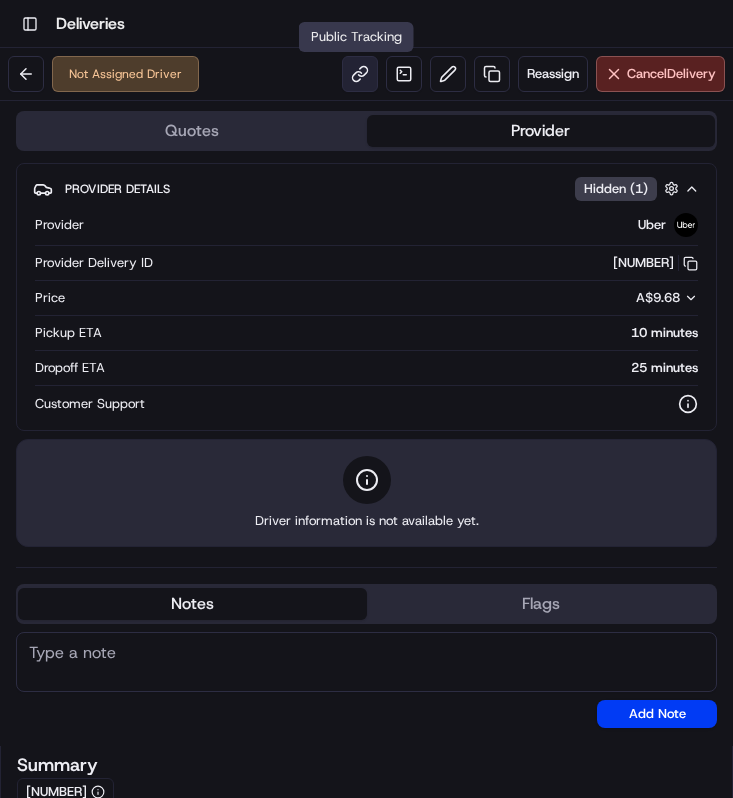 click at bounding box center [360, 74] 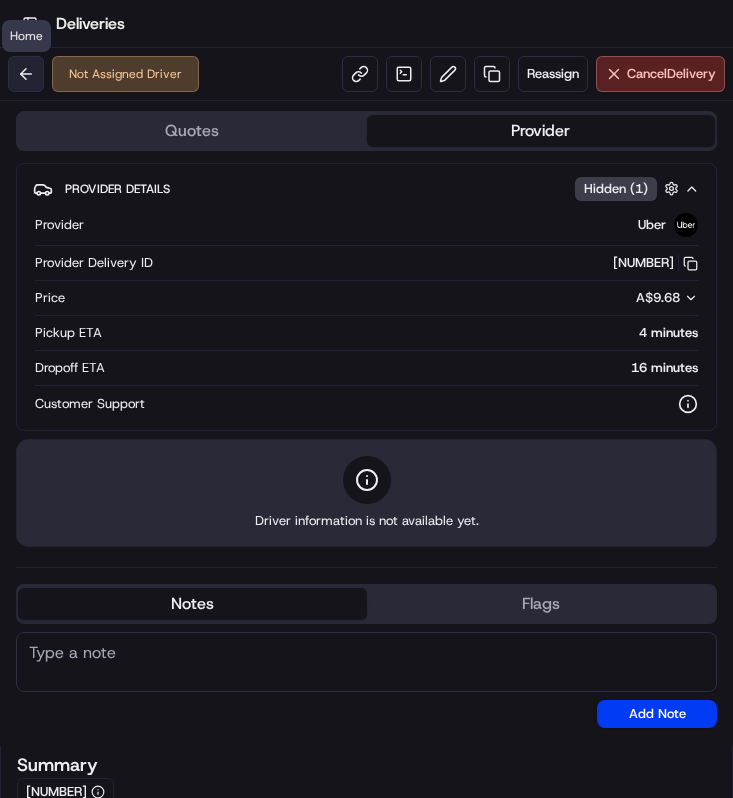 click at bounding box center [26, 74] 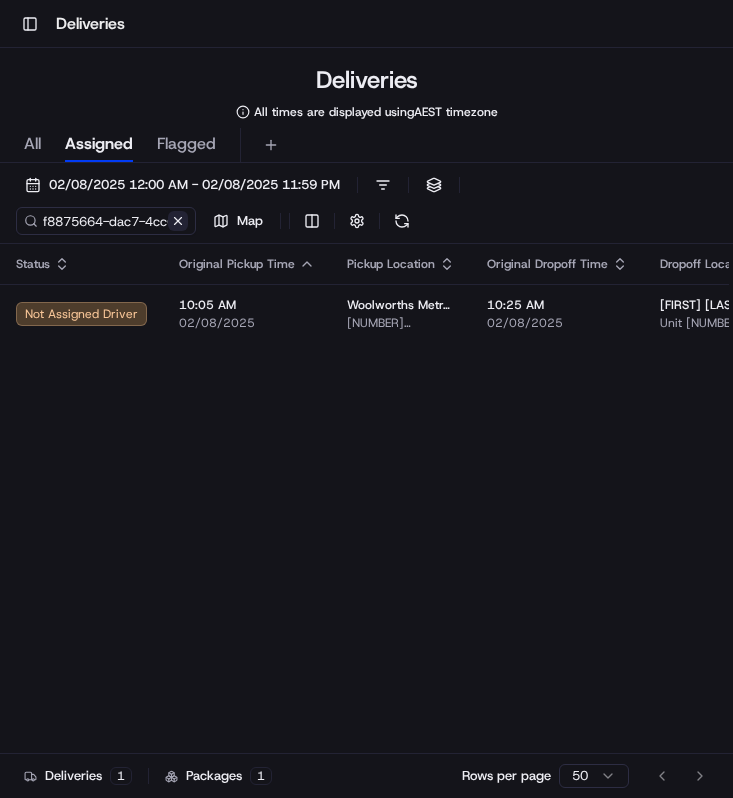 click at bounding box center (178, 221) 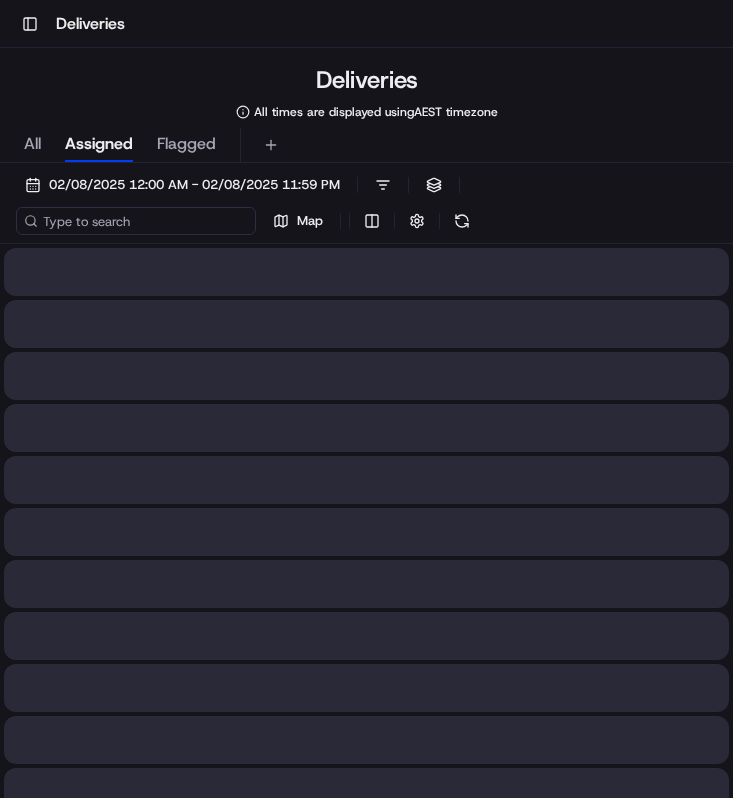 click at bounding box center (136, 221) 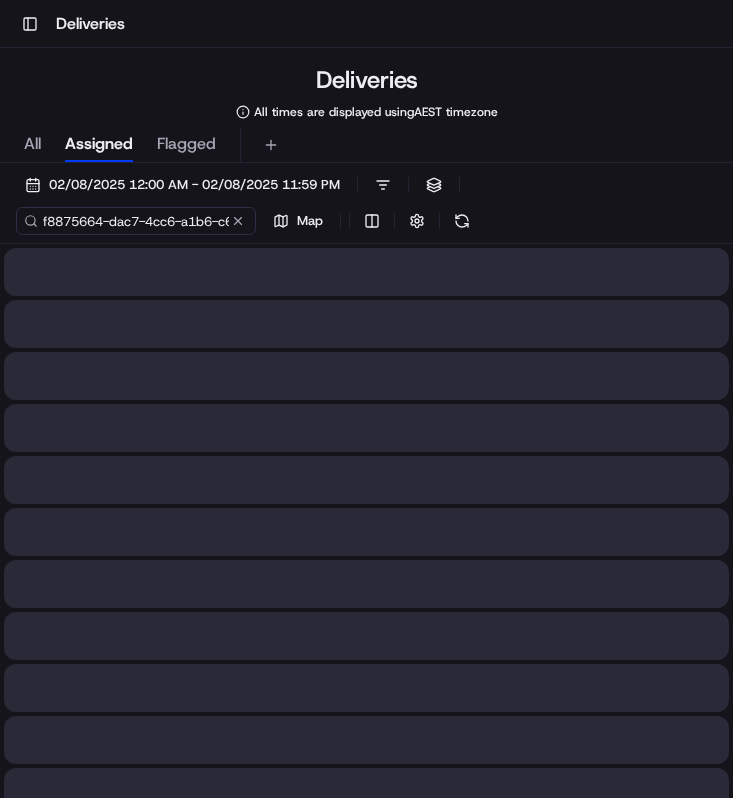 scroll, scrollTop: 0, scrollLeft: 91, axis: horizontal 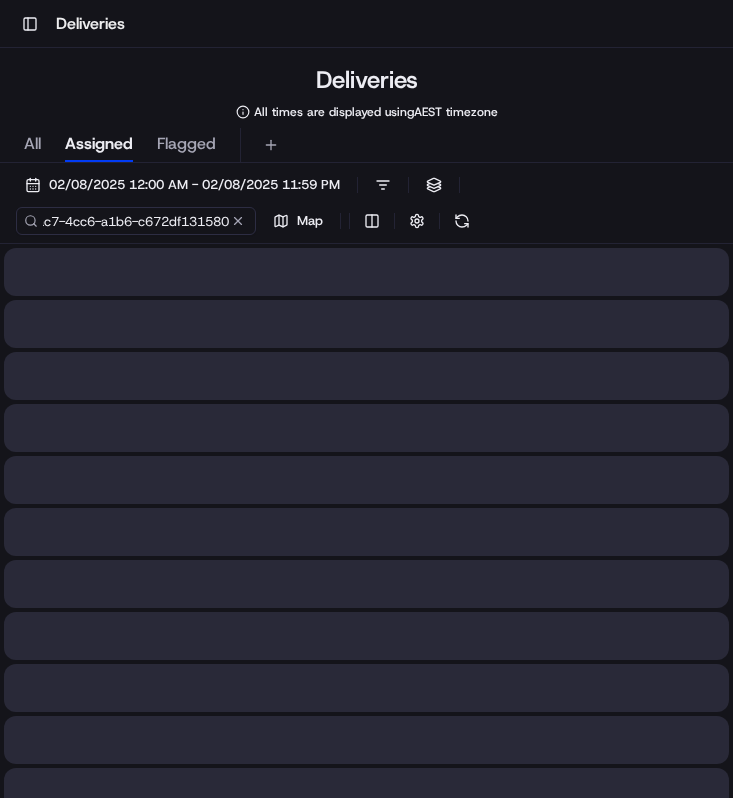 type on "f8875664-dac7-4cc6-a1b6-c672df131580" 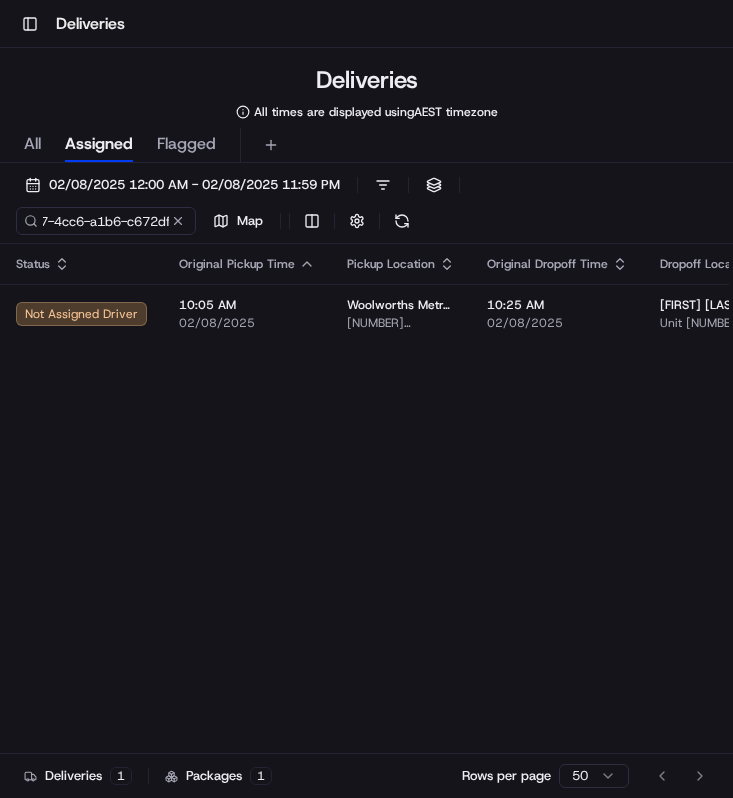 click on "02/08/2025" at bounding box center [247, 323] 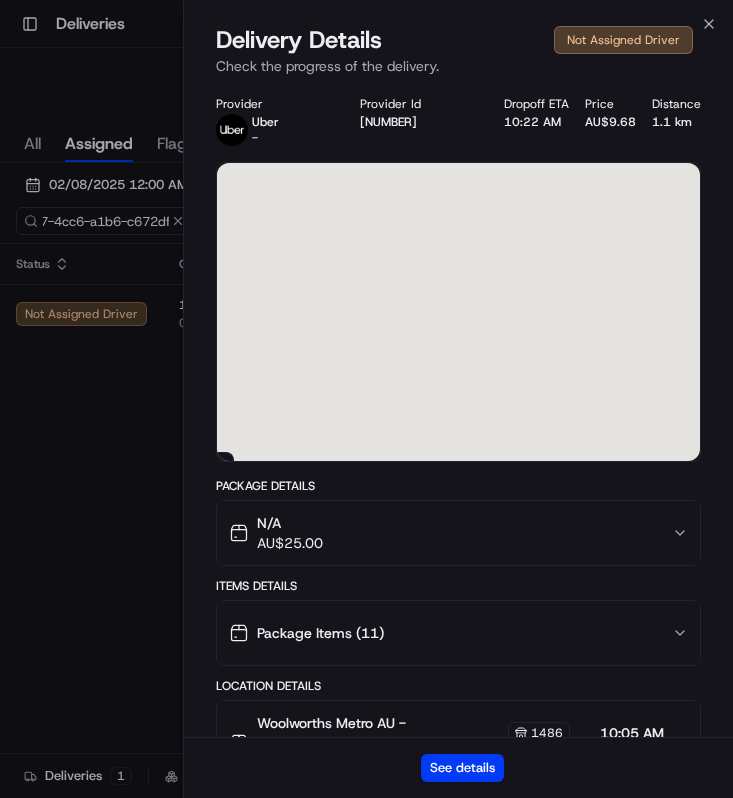 scroll, scrollTop: 0, scrollLeft: 0, axis: both 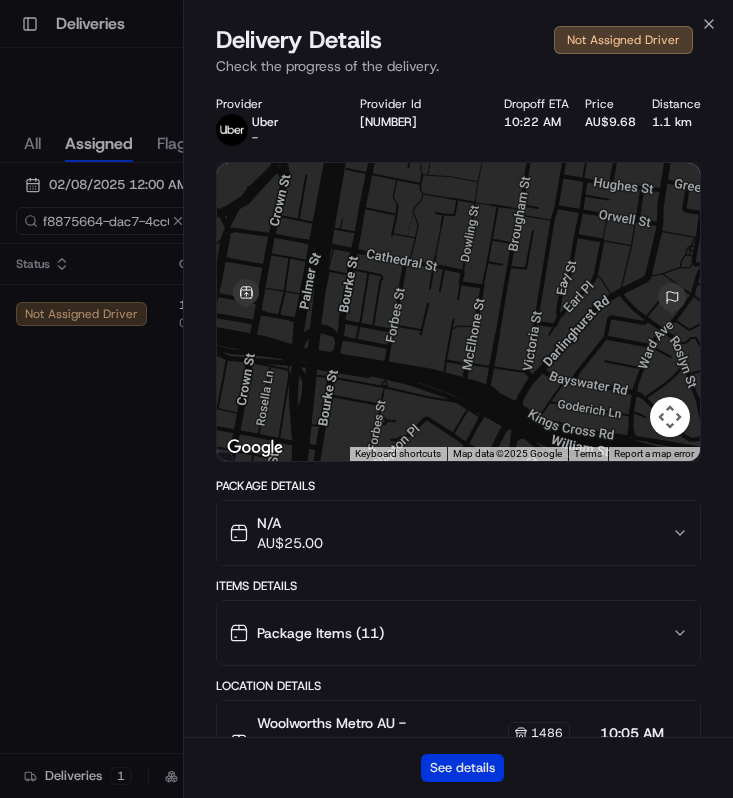 click on "See details" at bounding box center [462, 768] 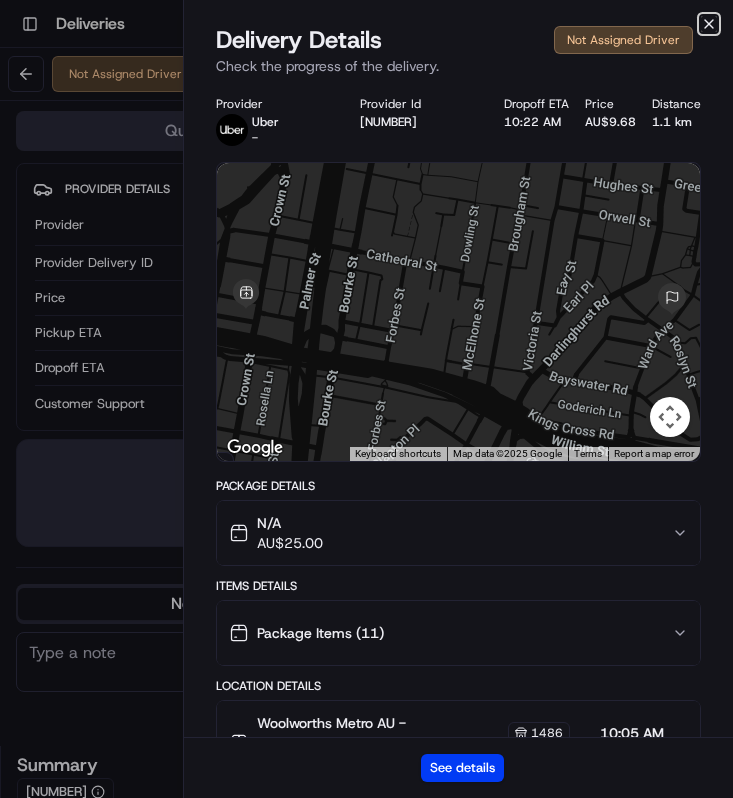 click 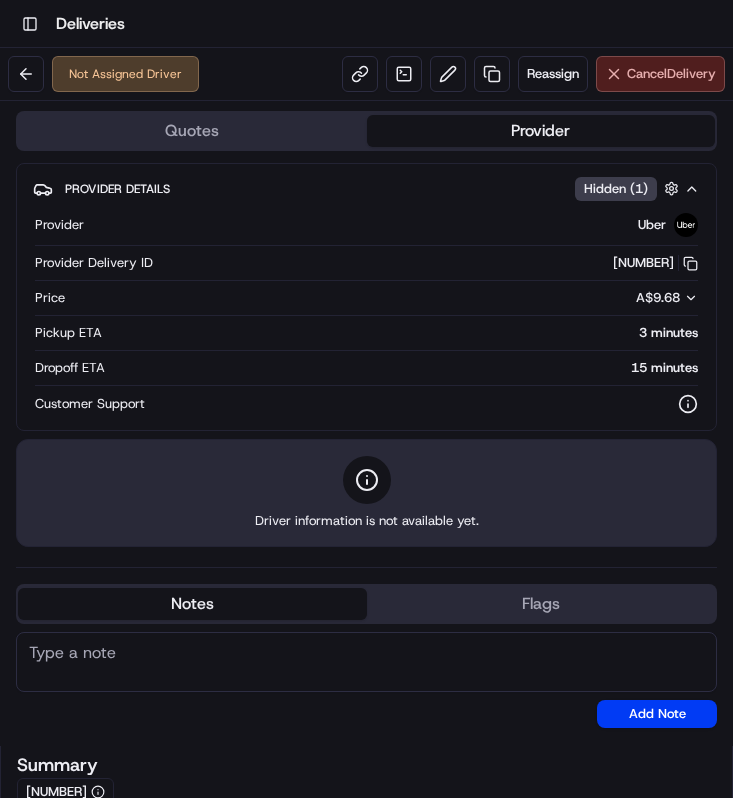 click on "Cancel  Delivery" at bounding box center [660, 74] 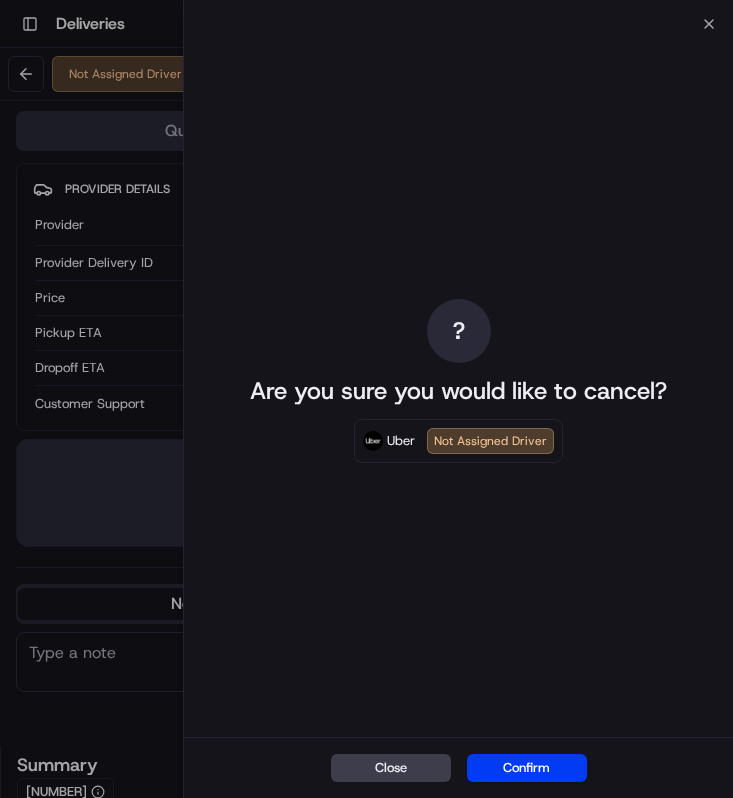 click on "Close Confirm" at bounding box center (458, 767) 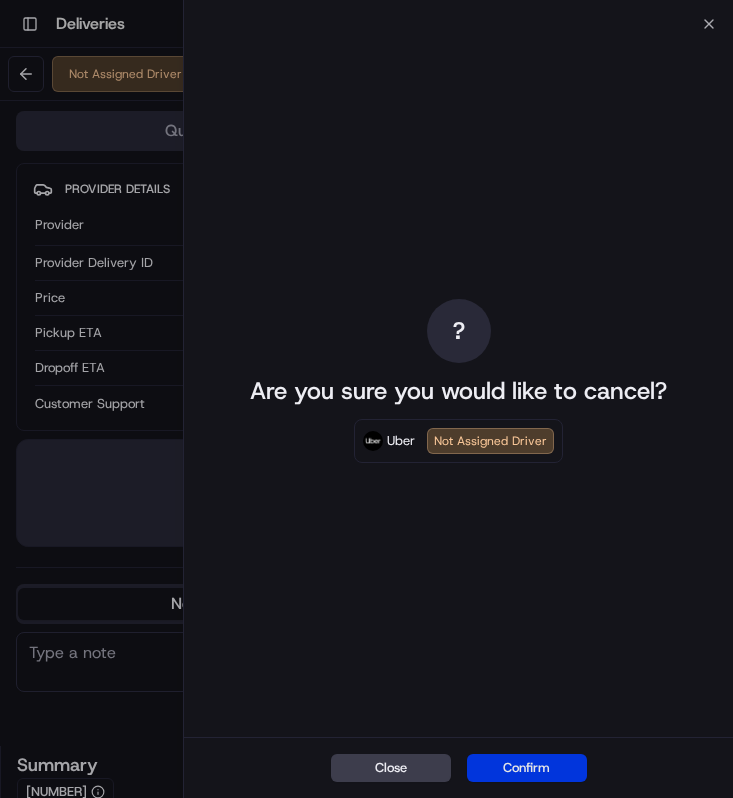 click on "Confirm" at bounding box center (527, 768) 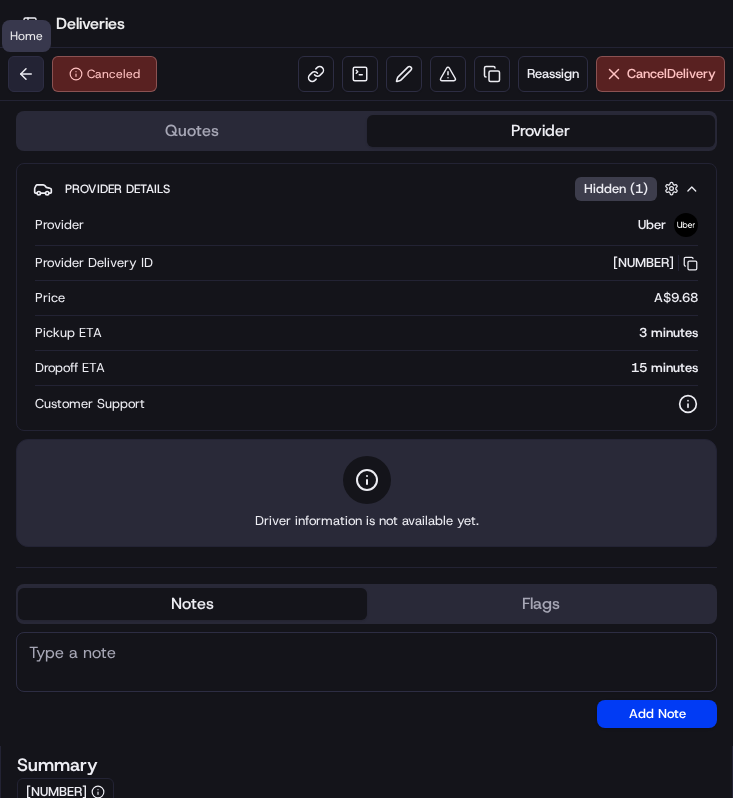 click at bounding box center [26, 74] 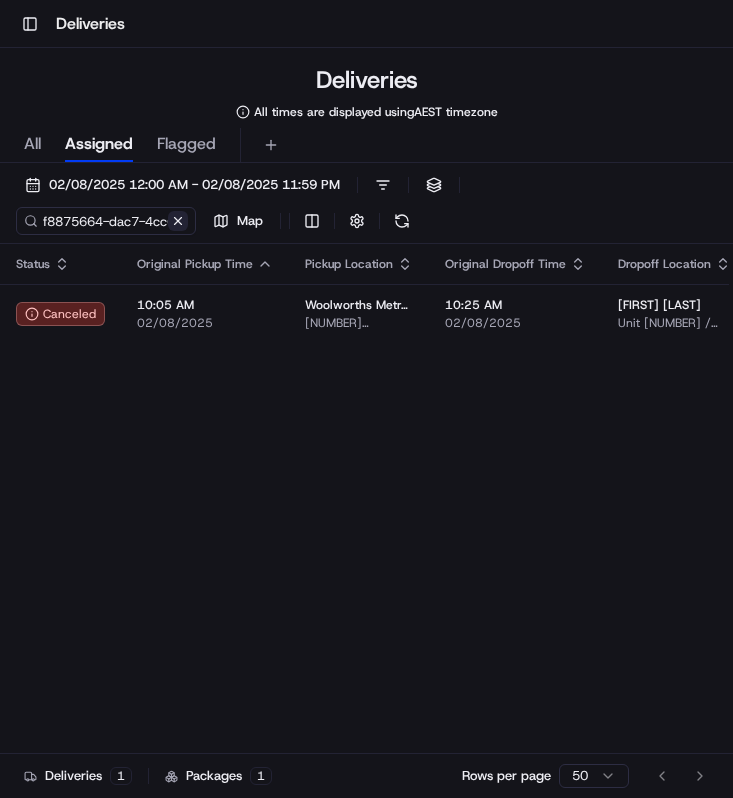 click at bounding box center (178, 221) 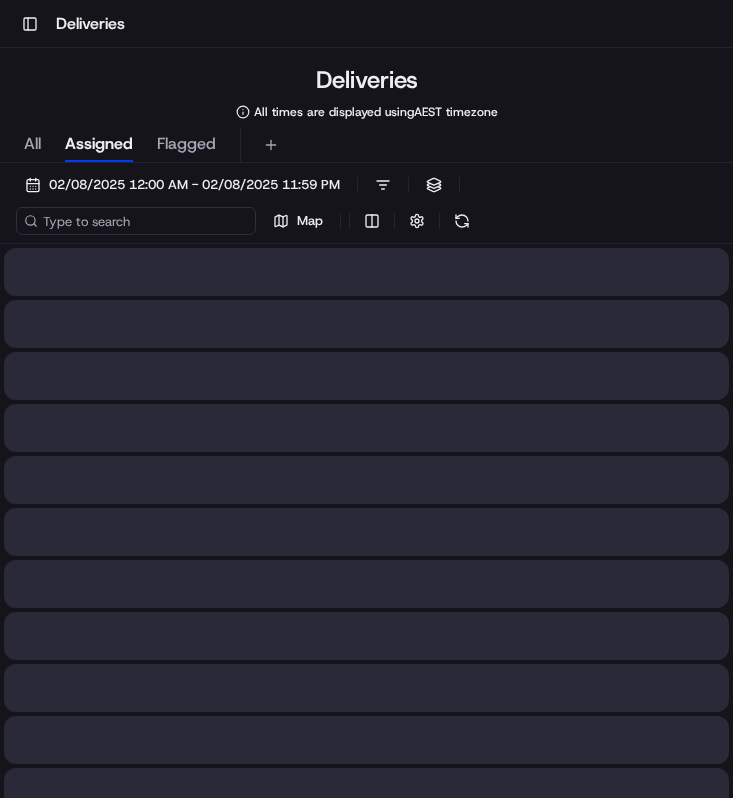 click at bounding box center (136, 221) 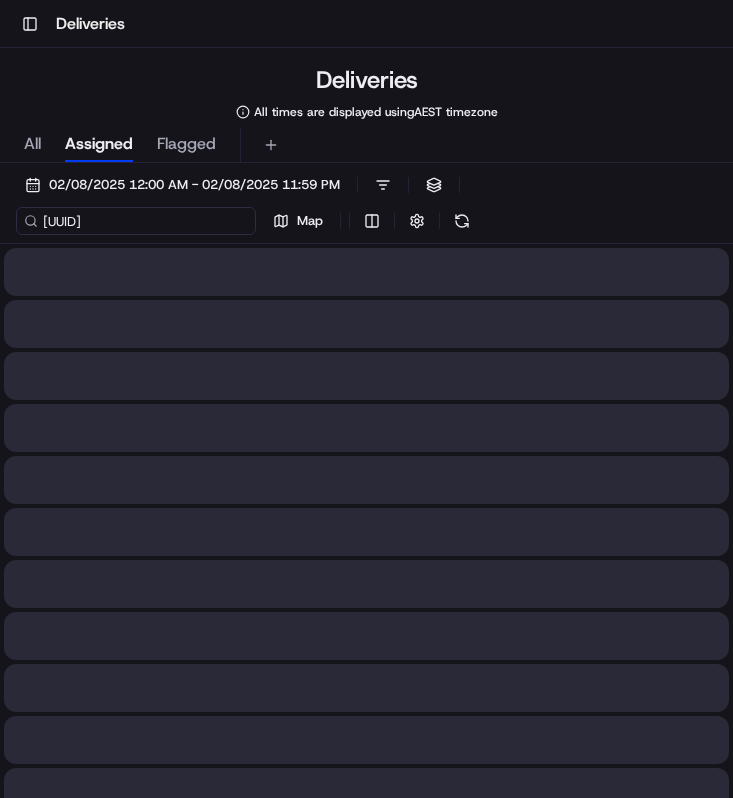 scroll, scrollTop: 0, scrollLeft: 100, axis: horizontal 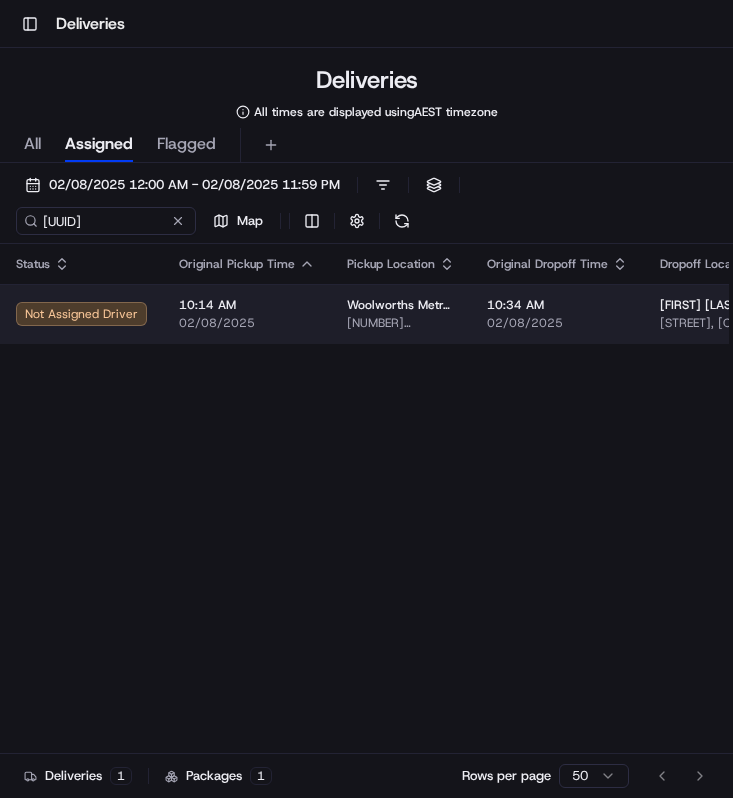 click on "10:14 AM 02/08/2025" at bounding box center (247, 314) 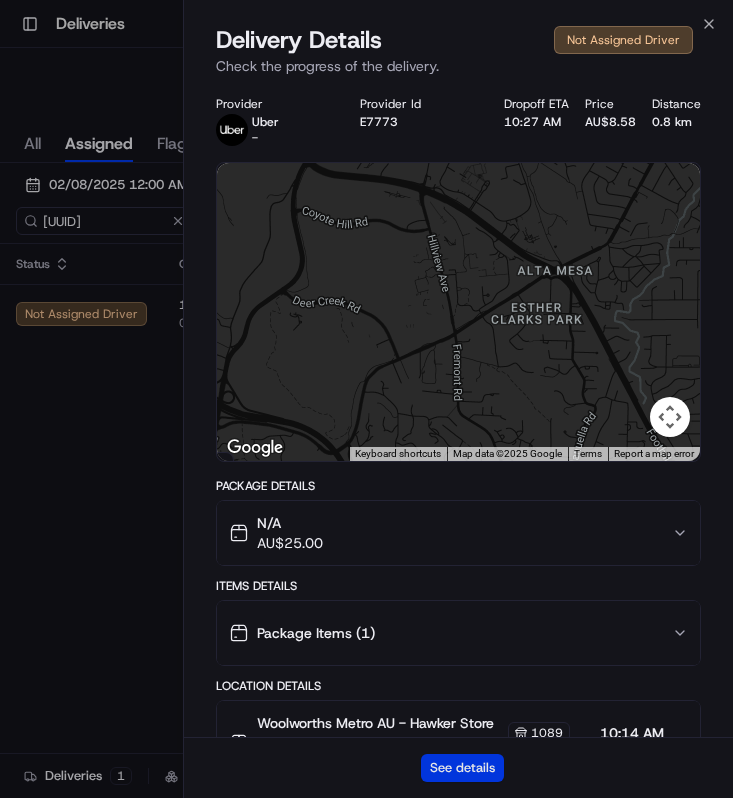click on "See details" at bounding box center [462, 768] 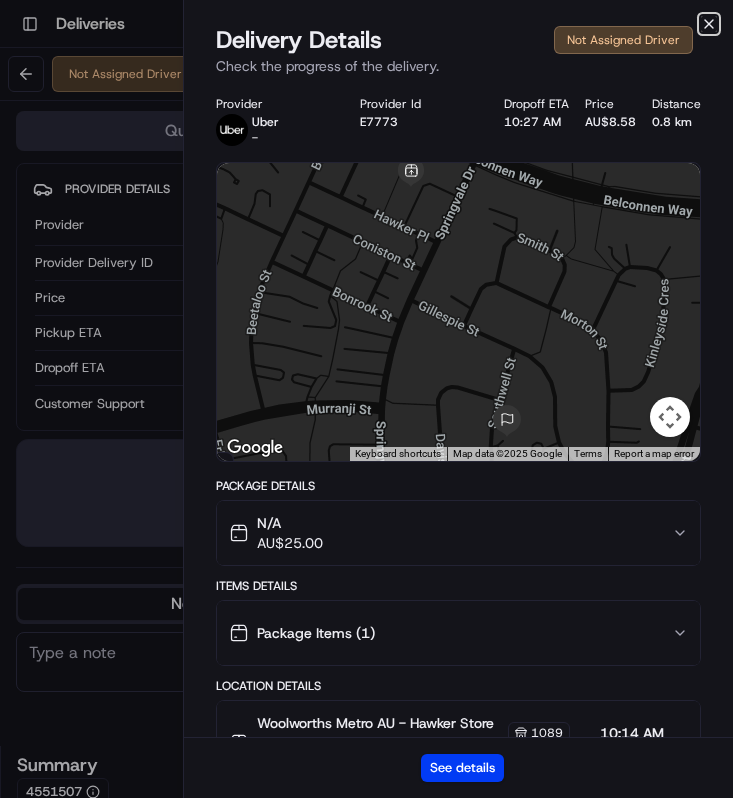 click 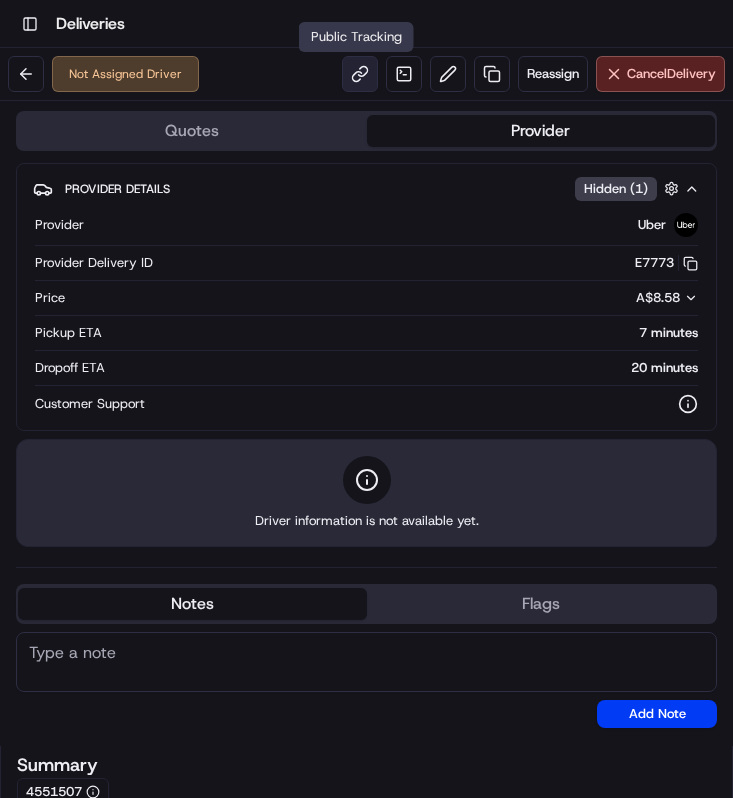 click at bounding box center (360, 74) 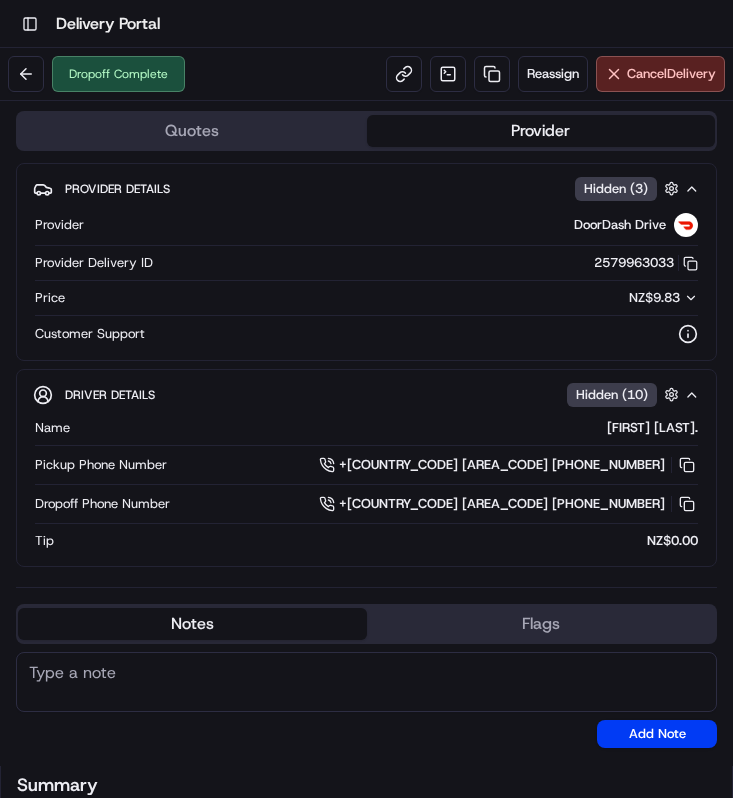 scroll, scrollTop: 0, scrollLeft: 0, axis: both 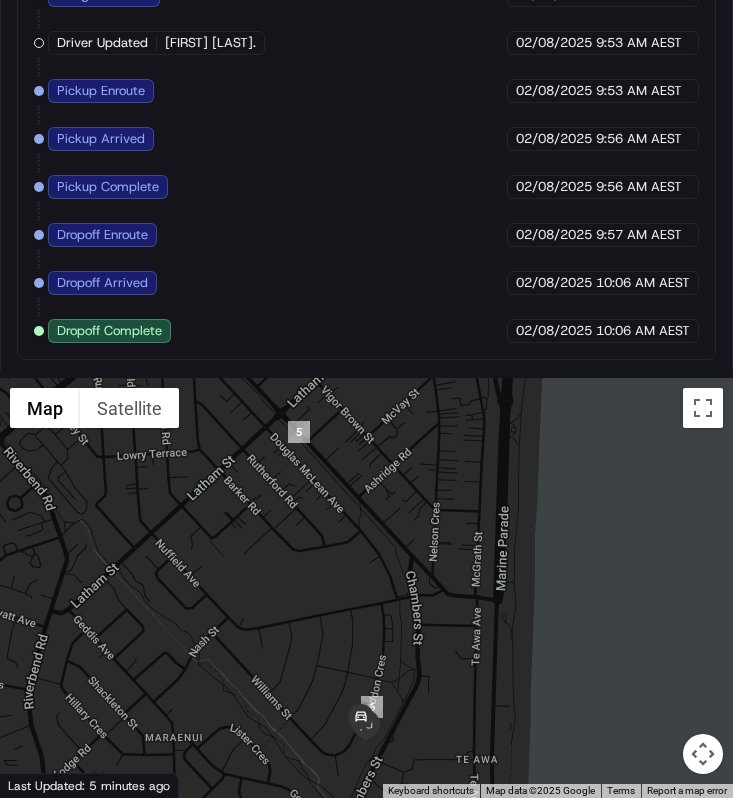 drag, startPoint x: 389, startPoint y: 757, endPoint x: 401, endPoint y: 696, distance: 62.169125 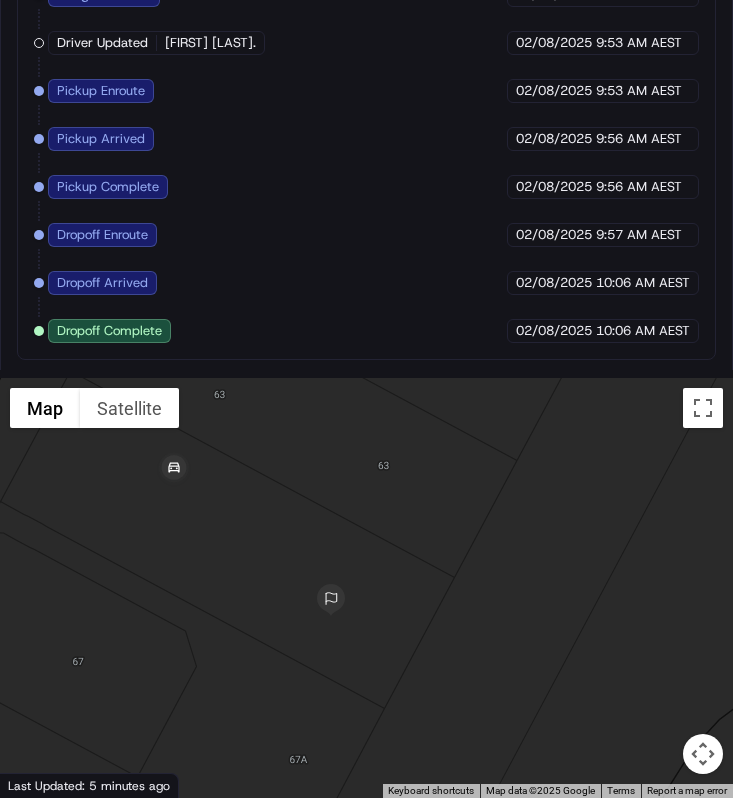 drag, startPoint x: 379, startPoint y: 695, endPoint x: 398, endPoint y: 691, distance: 19.416489 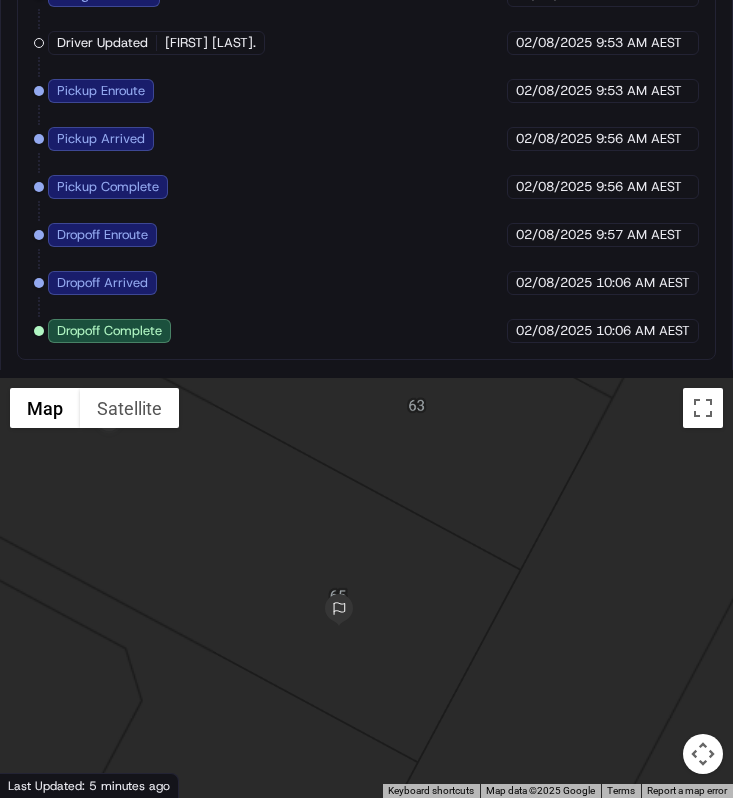 scroll, scrollTop: 1463, scrollLeft: 0, axis: vertical 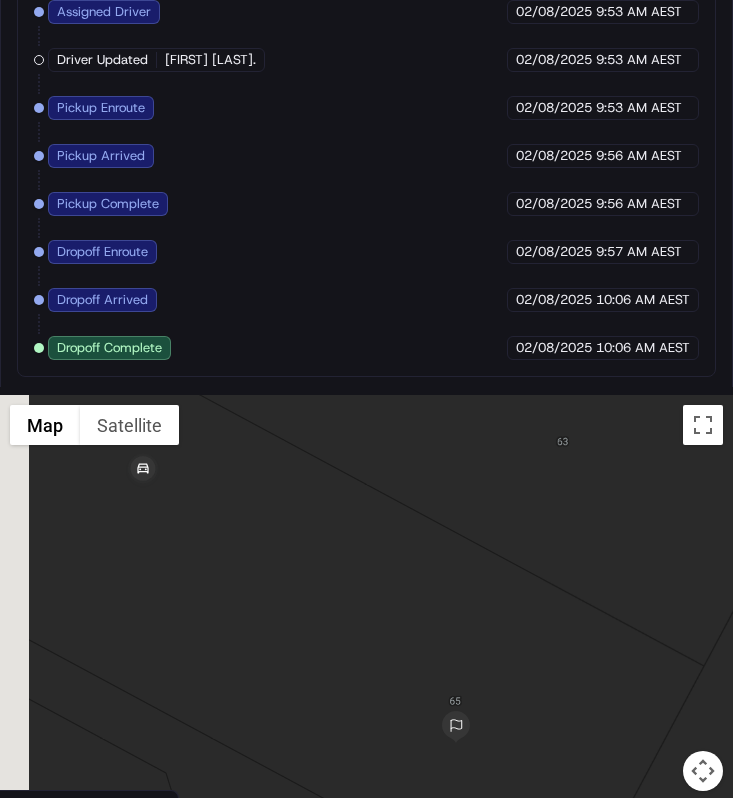 drag, startPoint x: 374, startPoint y: 632, endPoint x: 512, endPoint y: 709, distance: 158.02847 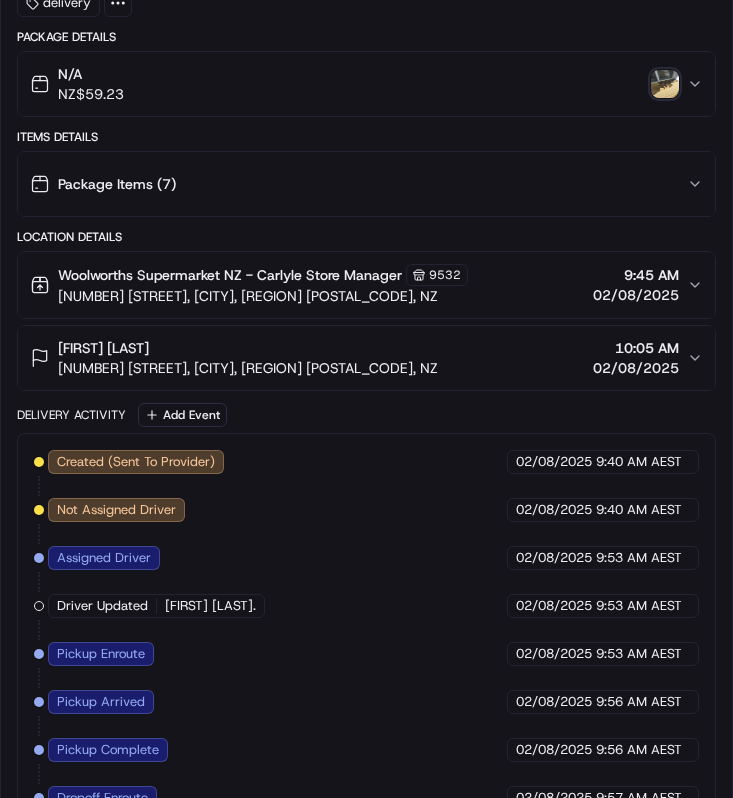 scroll, scrollTop: 941, scrollLeft: 0, axis: vertical 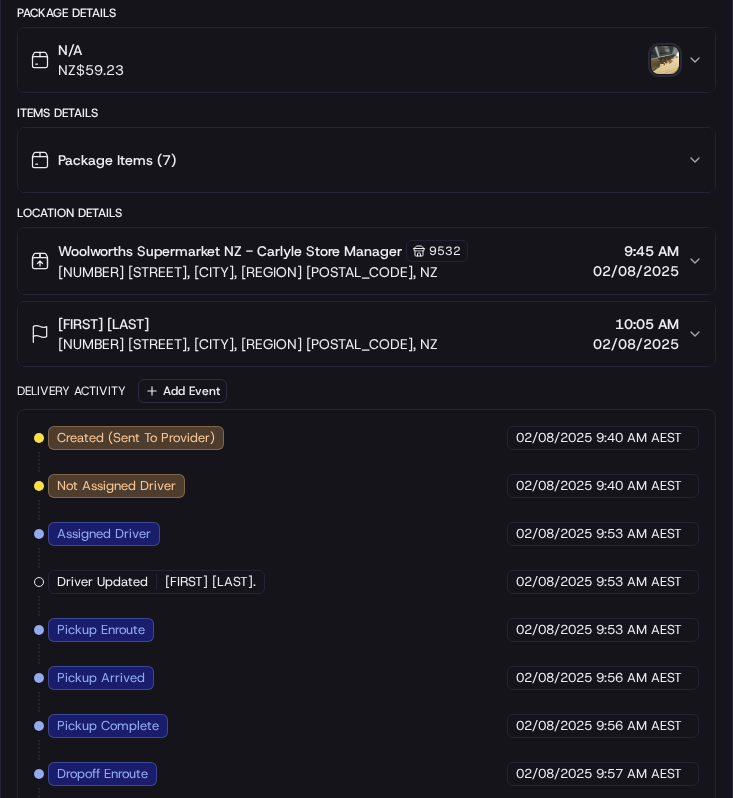 click on "N/A NZ$ 59.23" at bounding box center [358, 60] 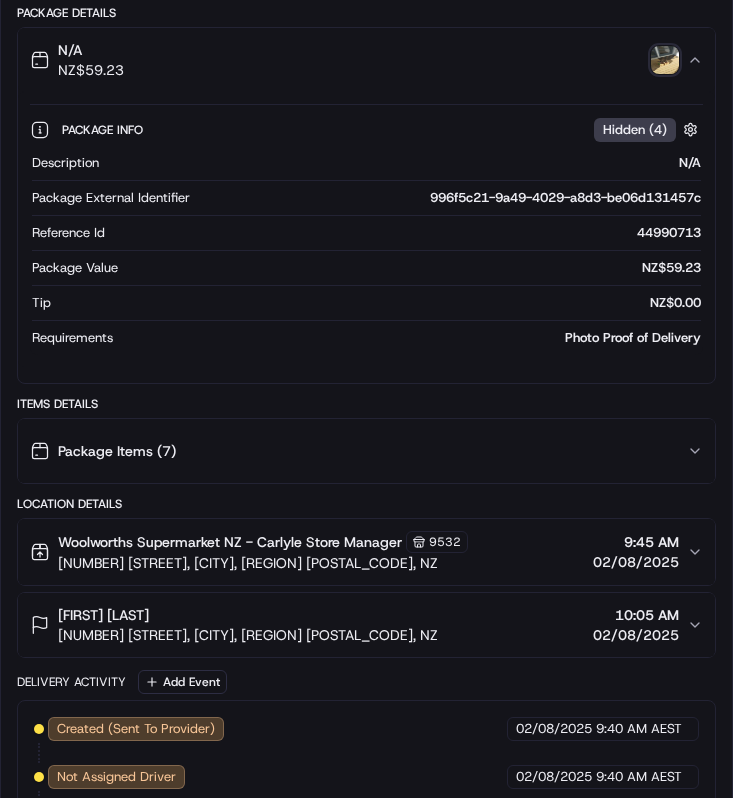 click on "N/A NZ$ 59.23" at bounding box center [366, 60] 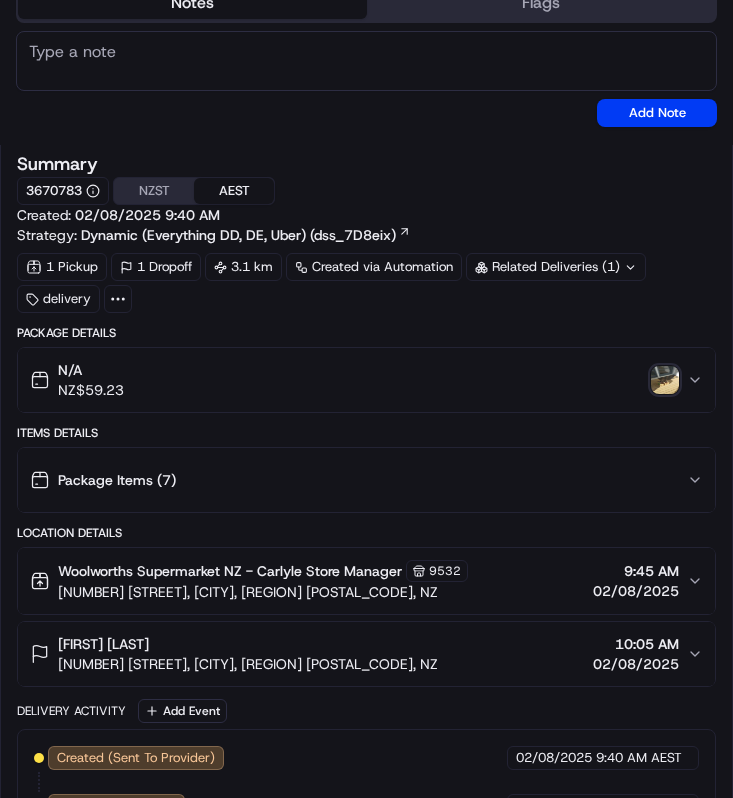 scroll, scrollTop: 654, scrollLeft: 0, axis: vertical 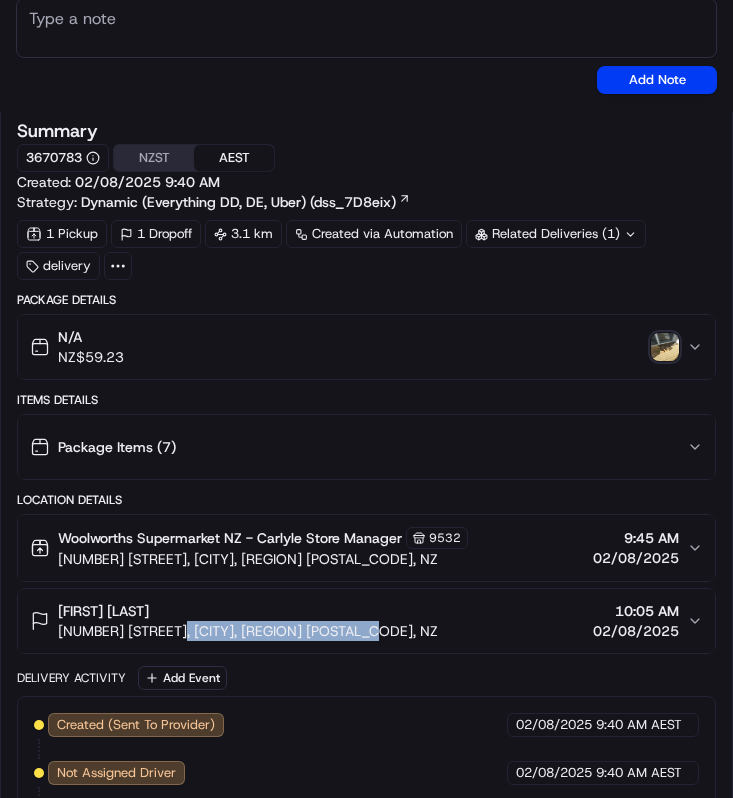 drag, startPoint x: 57, startPoint y: 628, endPoint x: 184, endPoint y: 634, distance: 127.141655 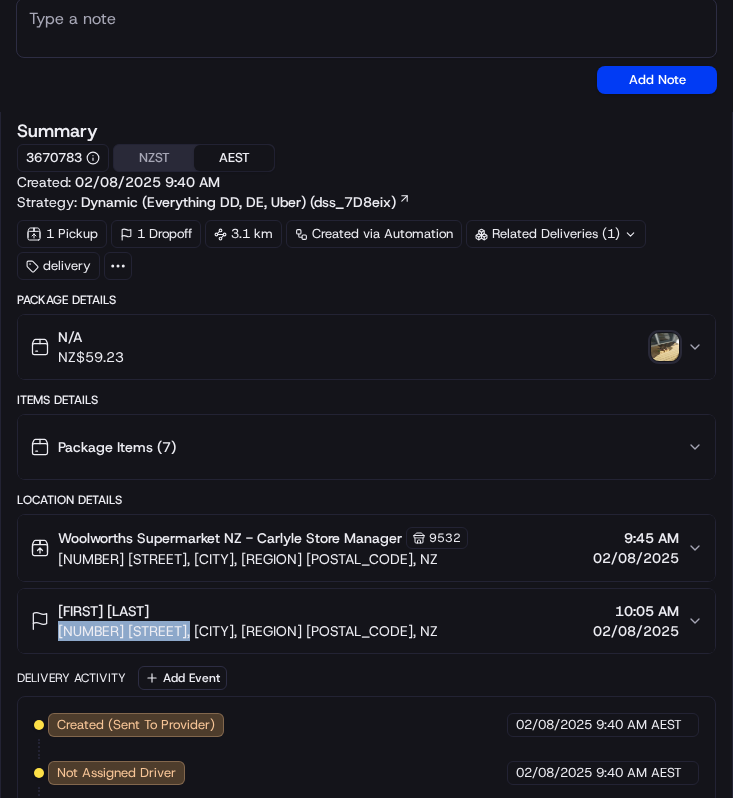 drag, startPoint x: 59, startPoint y: 632, endPoint x: 190, endPoint y: 633, distance: 131.00381 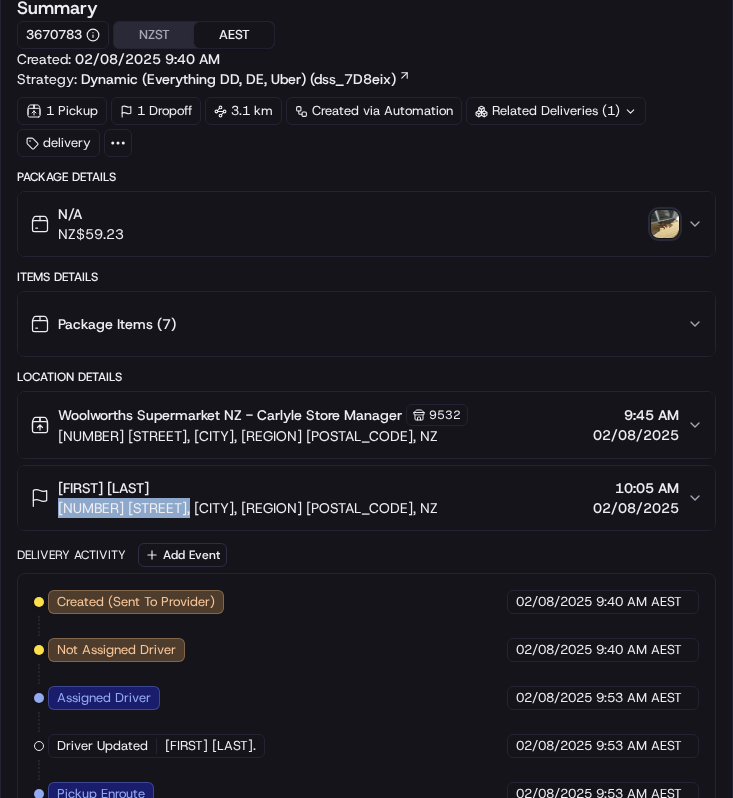 scroll, scrollTop: 778, scrollLeft: 0, axis: vertical 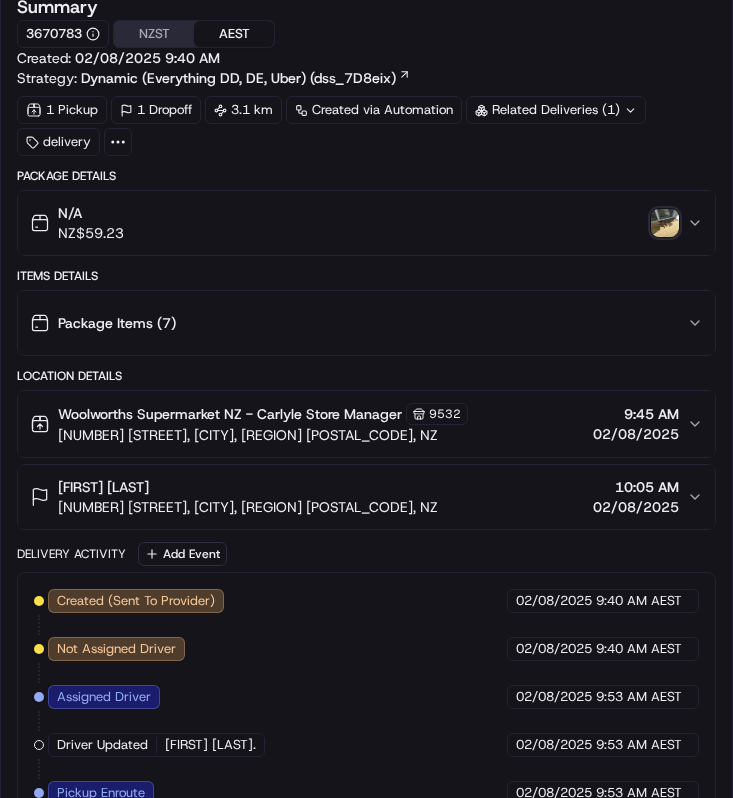 click on "Location Details" at bounding box center [366, 376] 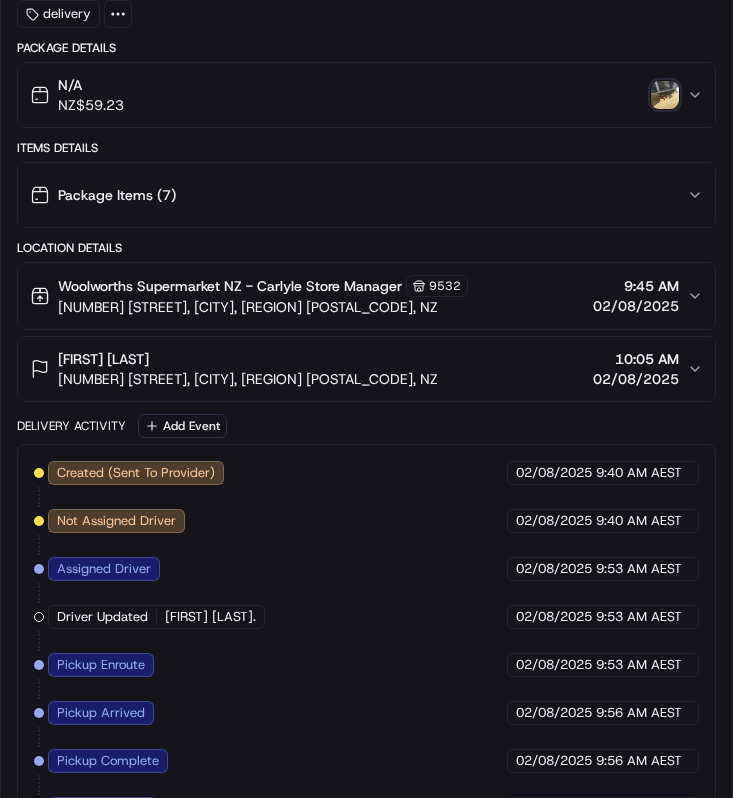 scroll, scrollTop: 0, scrollLeft: 0, axis: both 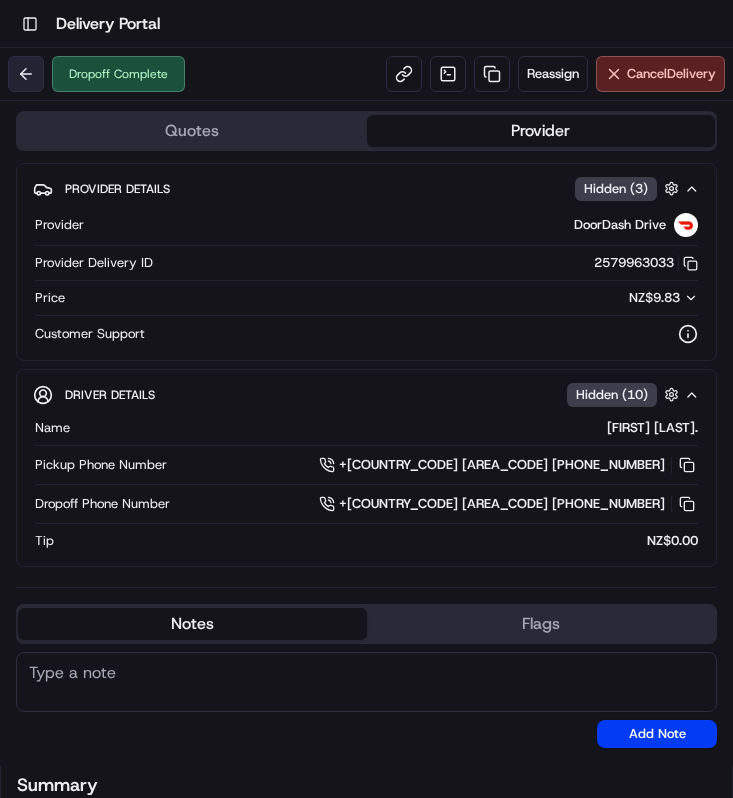 click at bounding box center [26, 74] 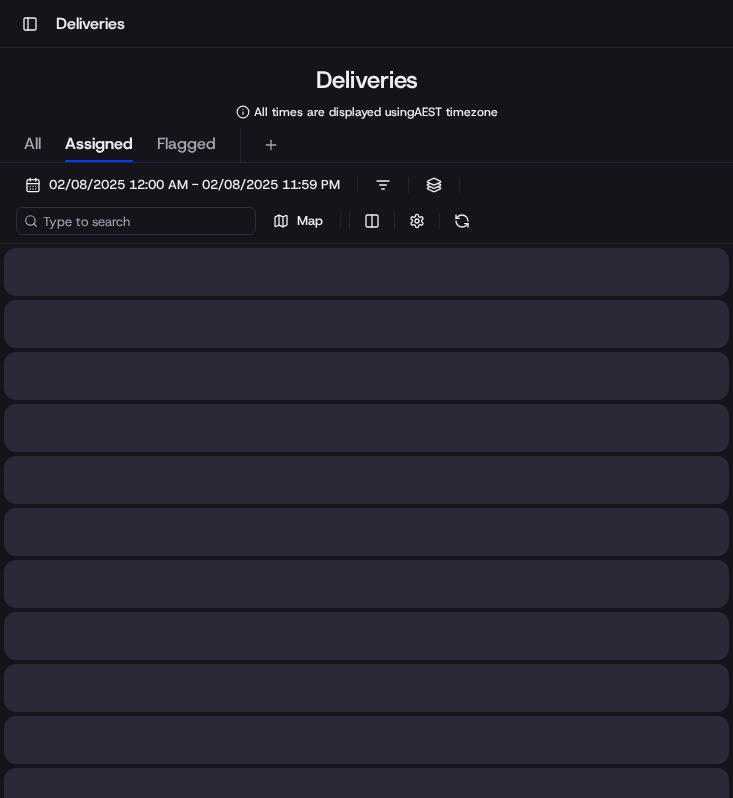 click at bounding box center (136, 221) 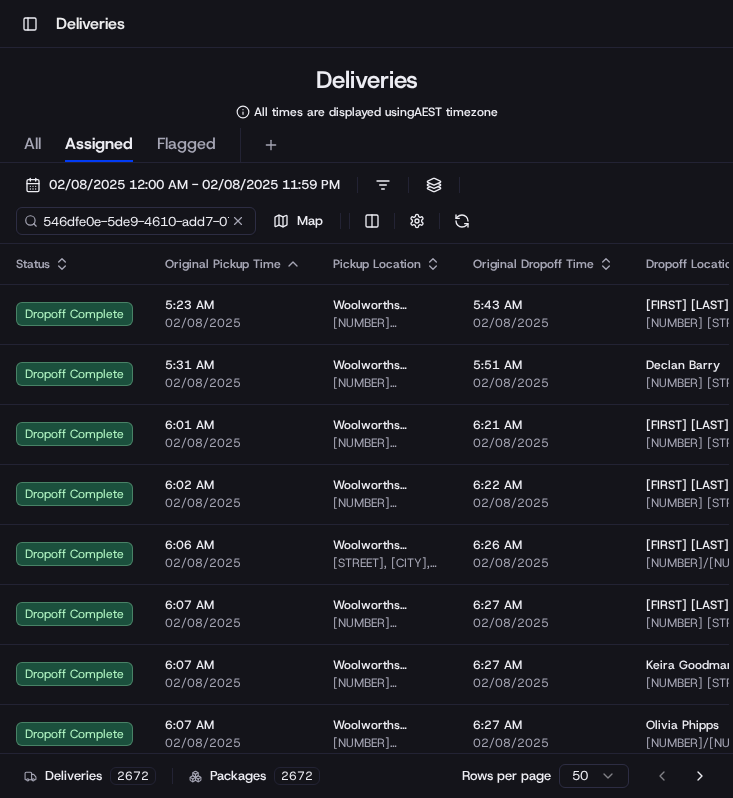scroll, scrollTop: 0, scrollLeft: 95, axis: horizontal 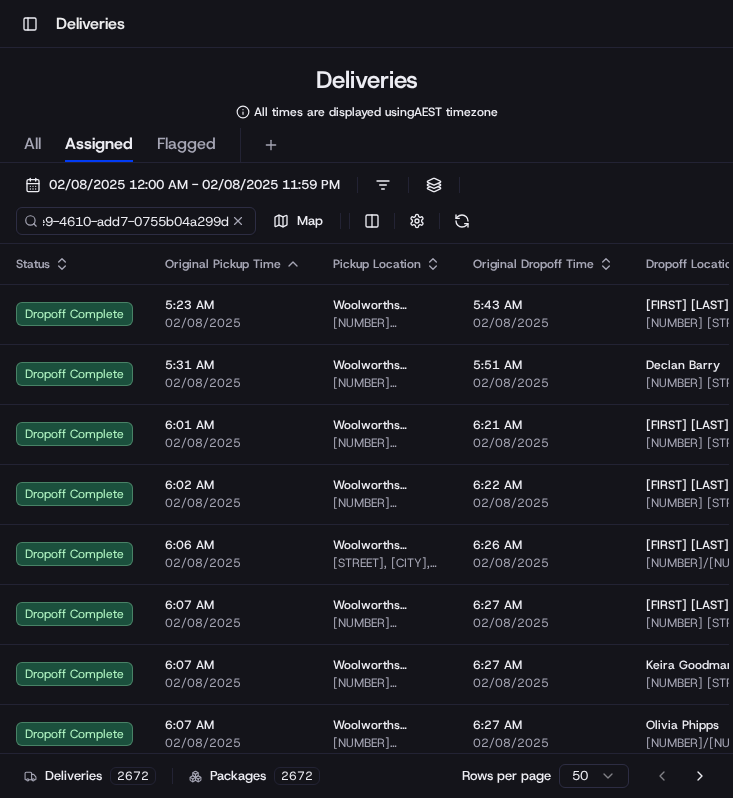 type on "546dfe0e-5de9-4610-add7-0755b04a299d" 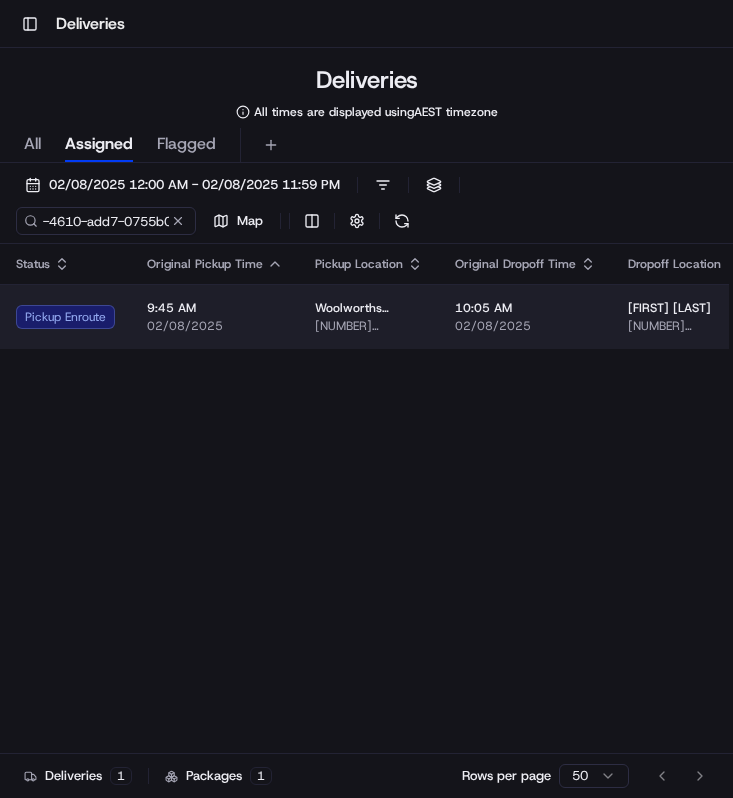 click on "02/08/2025" at bounding box center [215, 326] 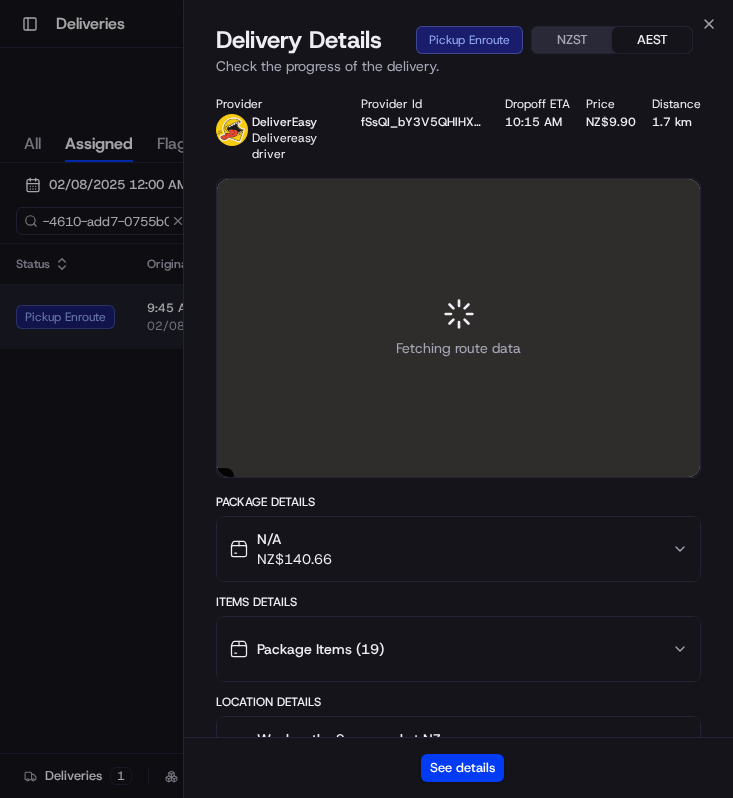 scroll, scrollTop: 0, scrollLeft: 0, axis: both 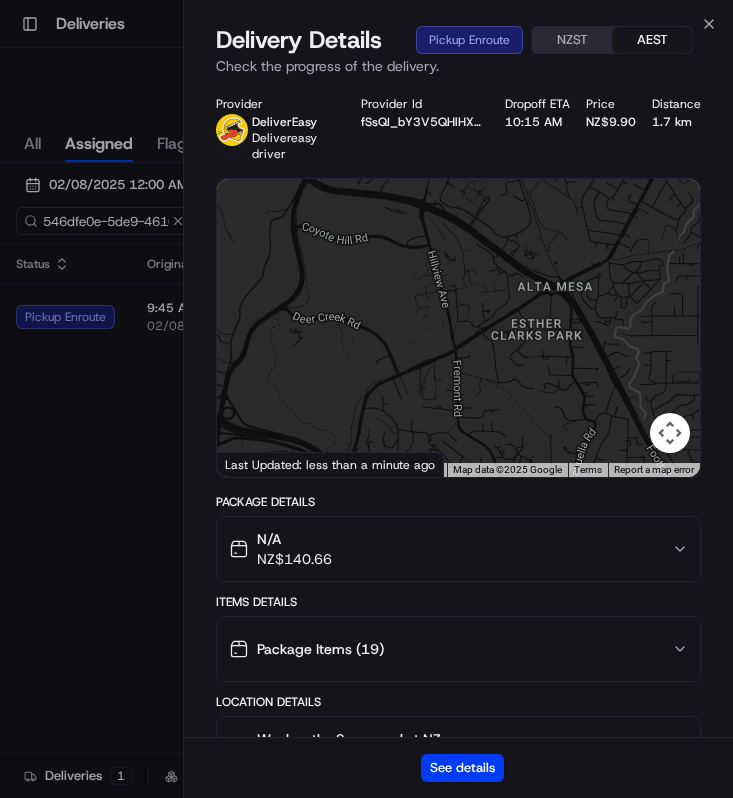 click on "See details" at bounding box center (458, 767) 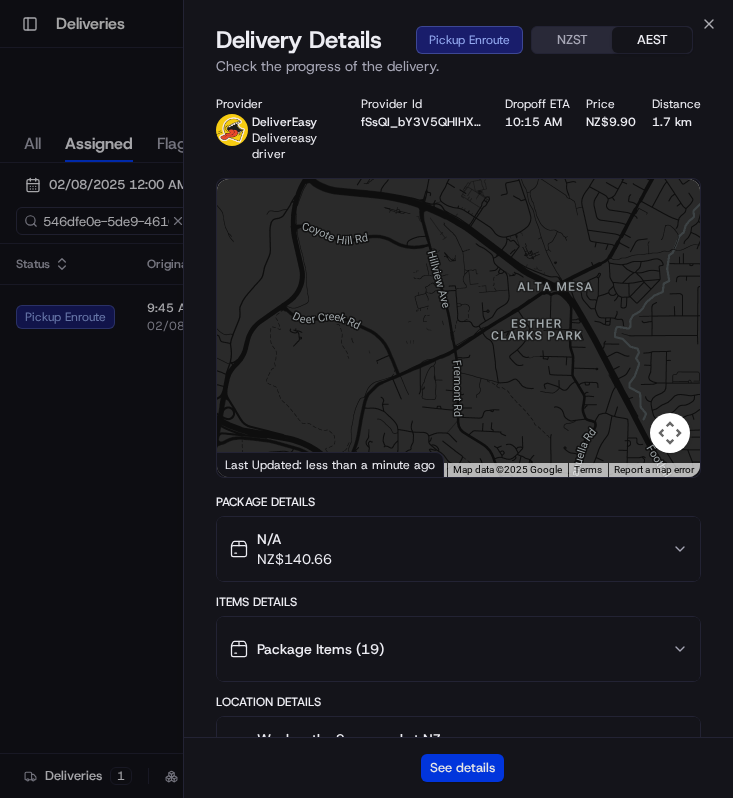click on "See details" at bounding box center (462, 768) 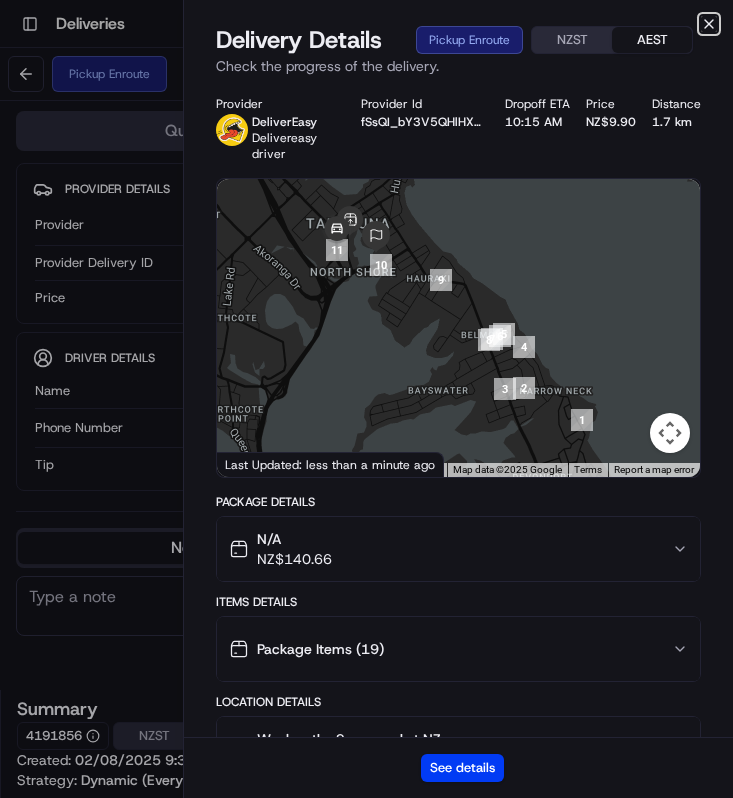 click 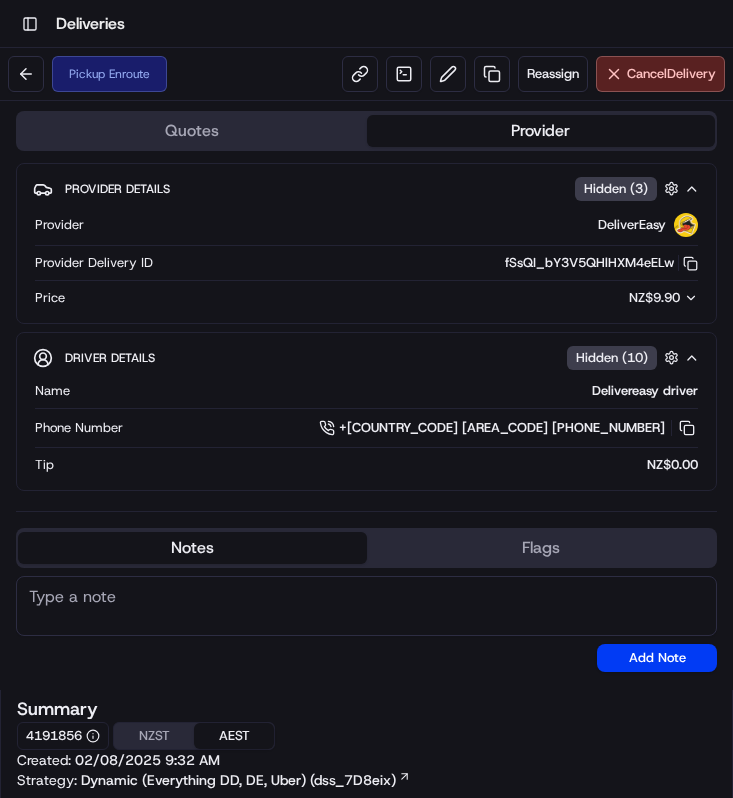 scroll, scrollTop: 1164, scrollLeft: 0, axis: vertical 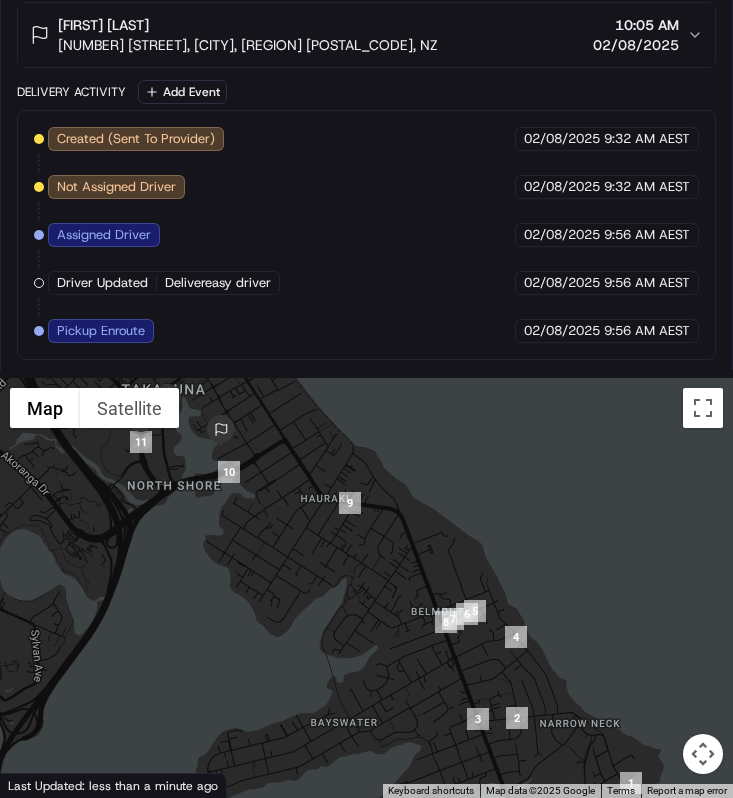 drag, startPoint x: 228, startPoint y: 465, endPoint x: 433, endPoint y: 562, distance: 226.79065 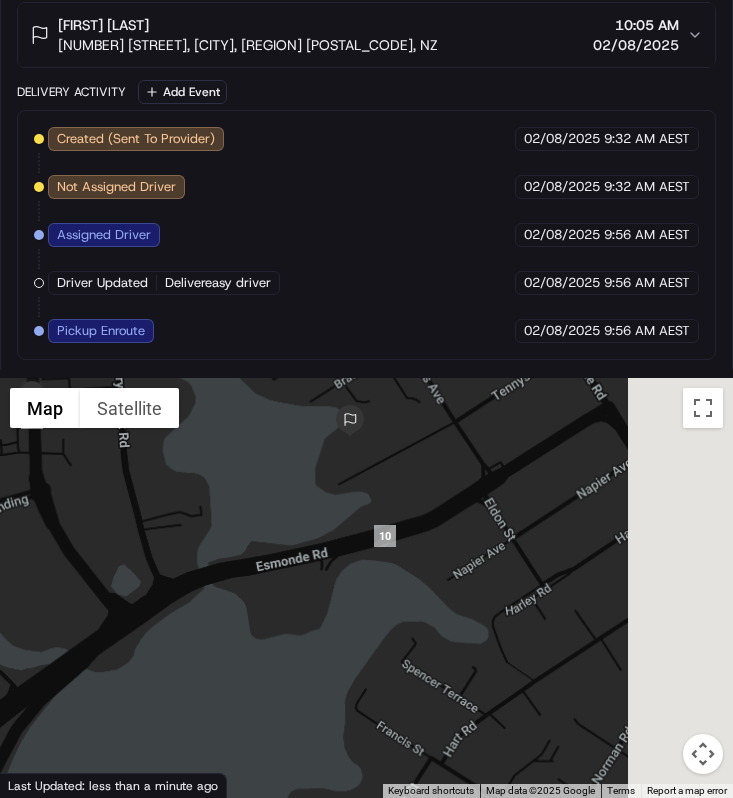 drag, startPoint x: 452, startPoint y: 670, endPoint x: 121, endPoint y: 450, distance: 397.44308 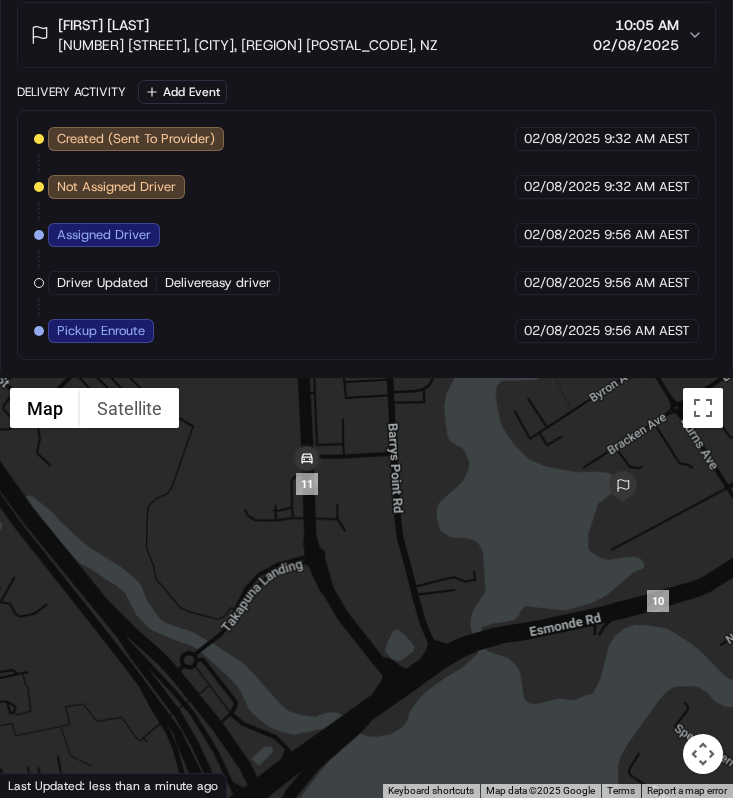 drag, startPoint x: 329, startPoint y: 472, endPoint x: 329, endPoint y: 534, distance: 62 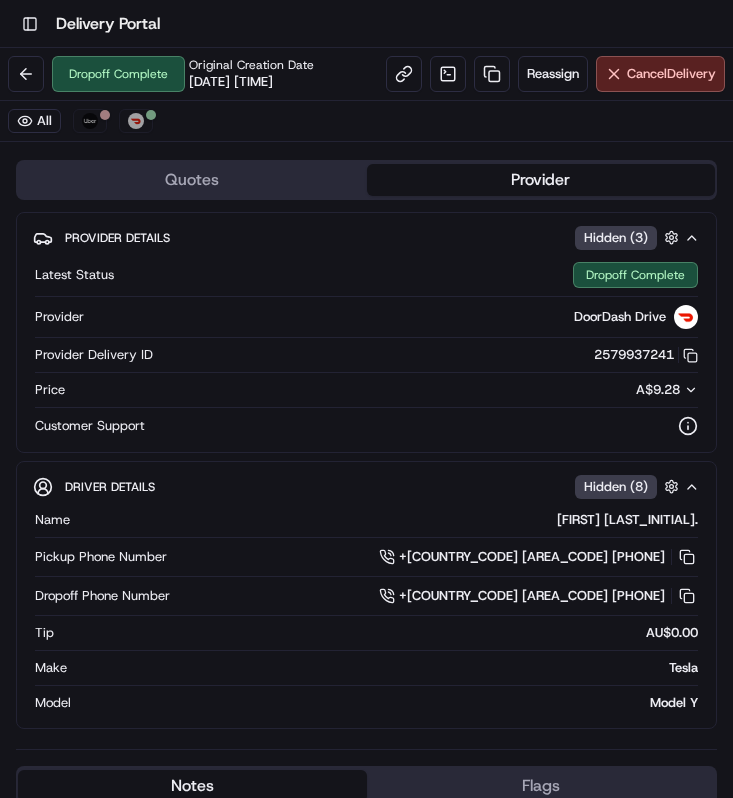 scroll, scrollTop: 0, scrollLeft: 0, axis: both 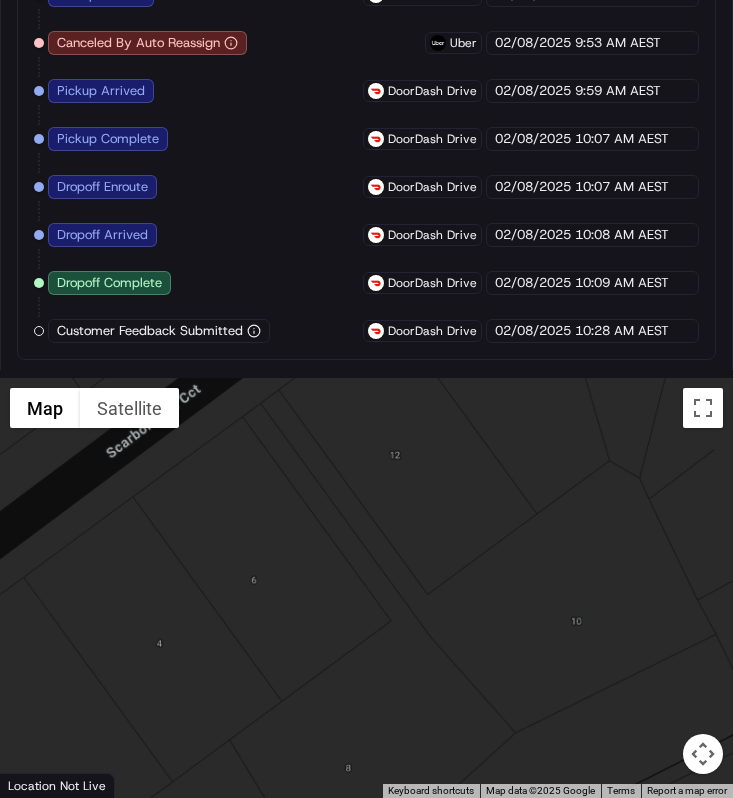 drag, startPoint x: 429, startPoint y: 484, endPoint x: 326, endPoint y: 737, distance: 273.16296 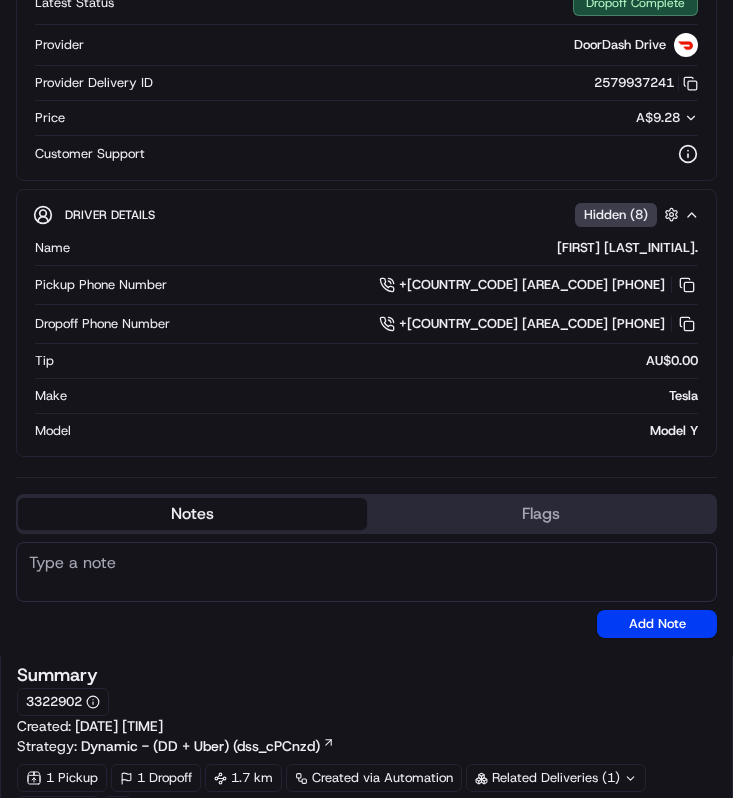 scroll, scrollTop: 0, scrollLeft: 0, axis: both 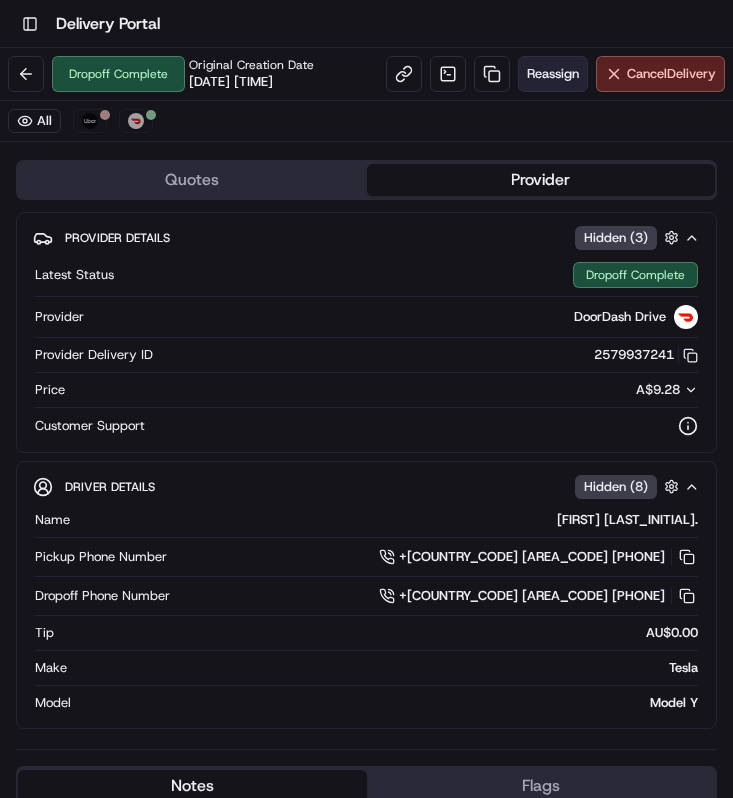 click on "Reassign" at bounding box center (553, 74) 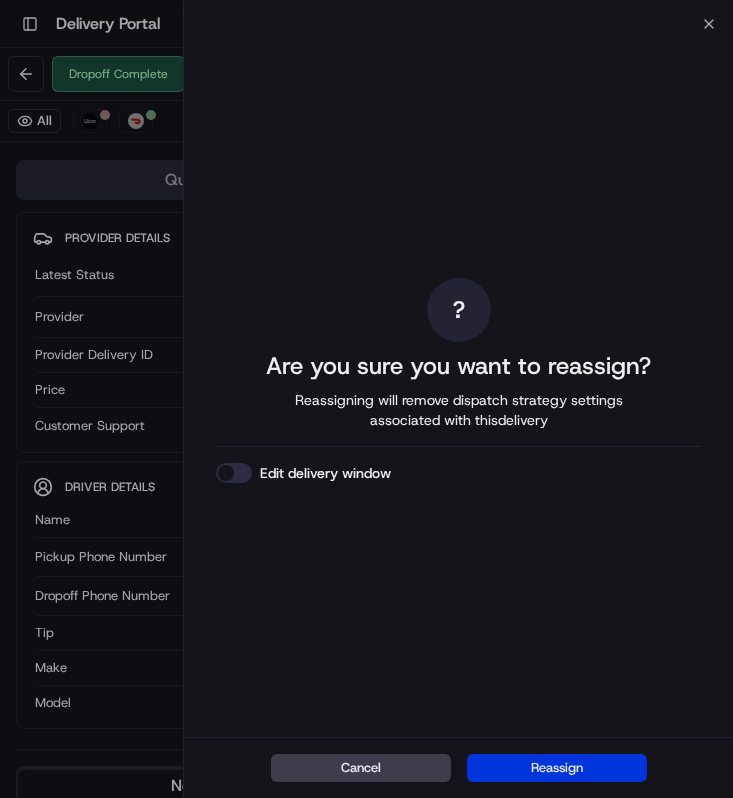 click on "Reassign" at bounding box center [557, 768] 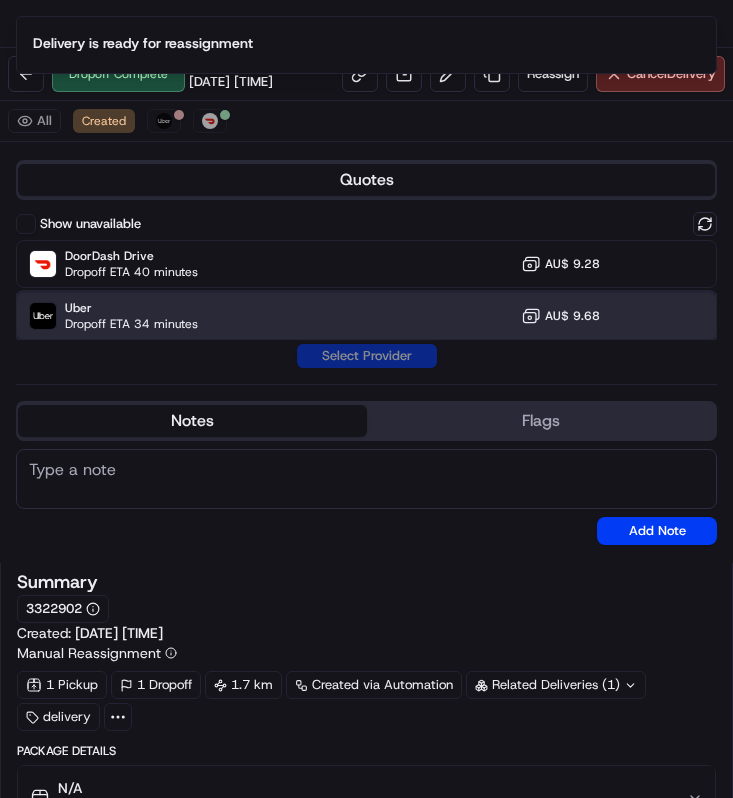 click on "Uber Dropoff ETA   34 minutes AU$   9.68" at bounding box center [366, 316] 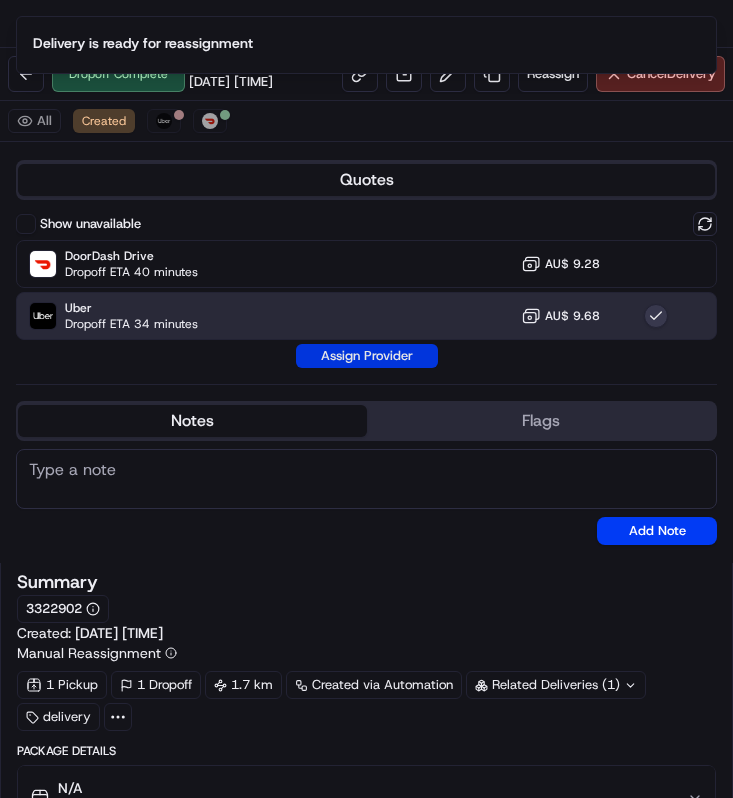 click on "Assign Provider" at bounding box center [367, 356] 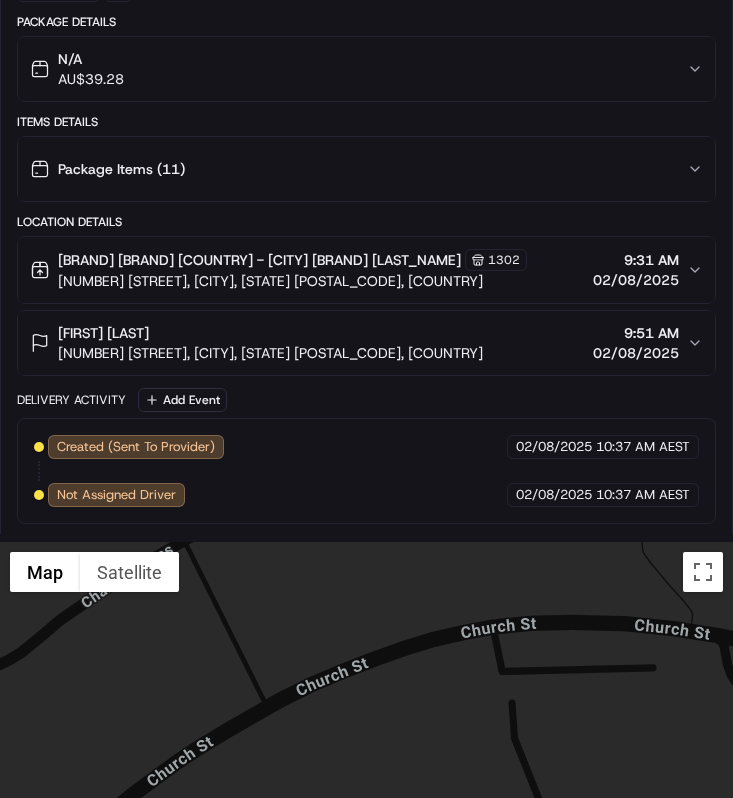 scroll, scrollTop: 1091, scrollLeft: 0, axis: vertical 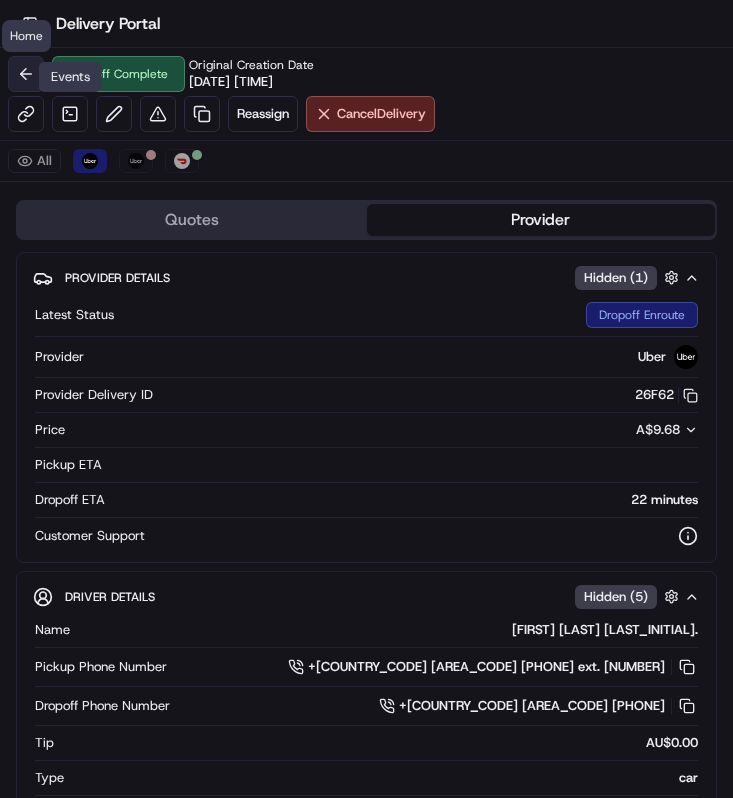 click at bounding box center (26, 74) 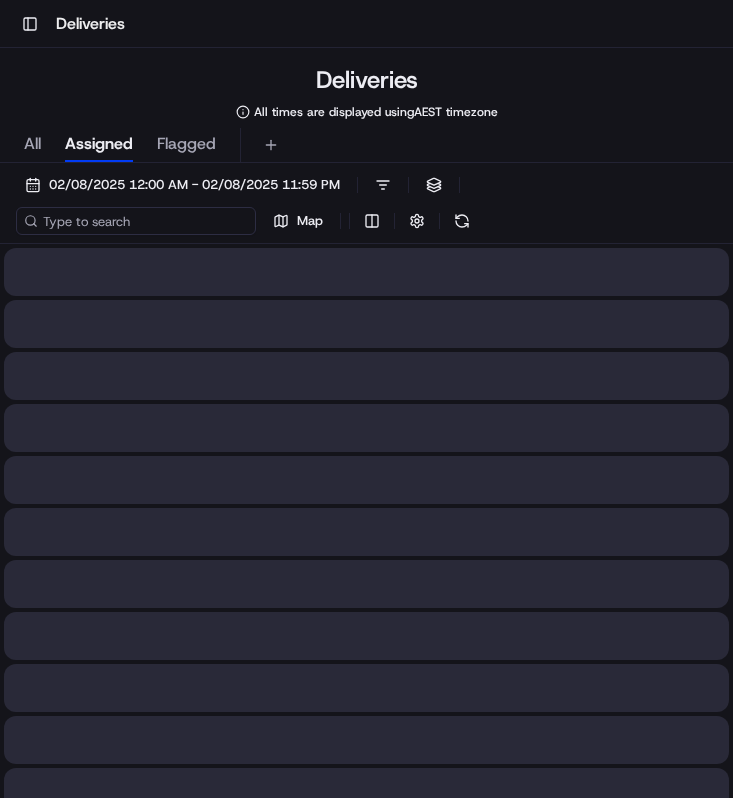 click at bounding box center (136, 221) 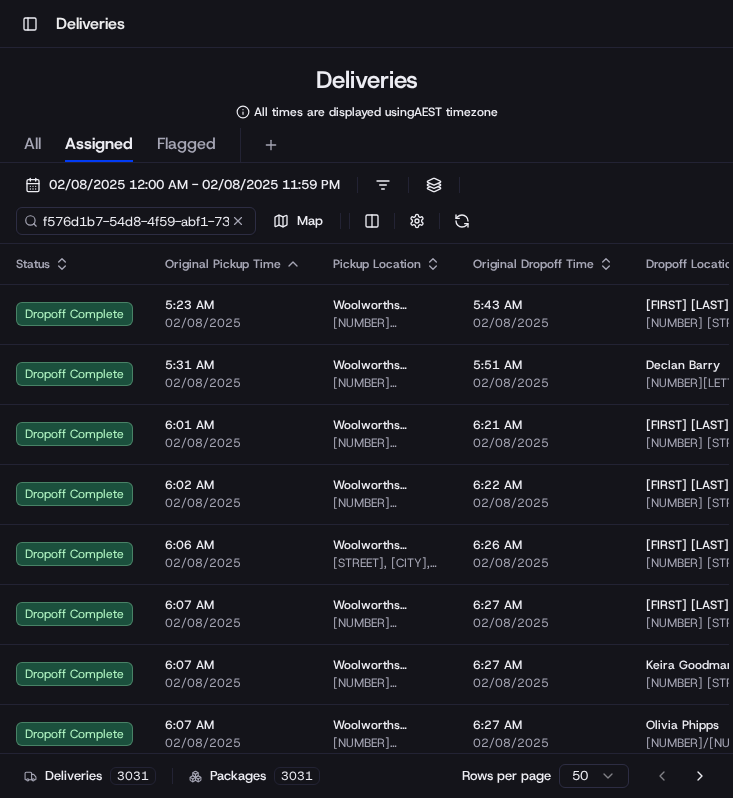 scroll, scrollTop: 0, scrollLeft: 83, axis: horizontal 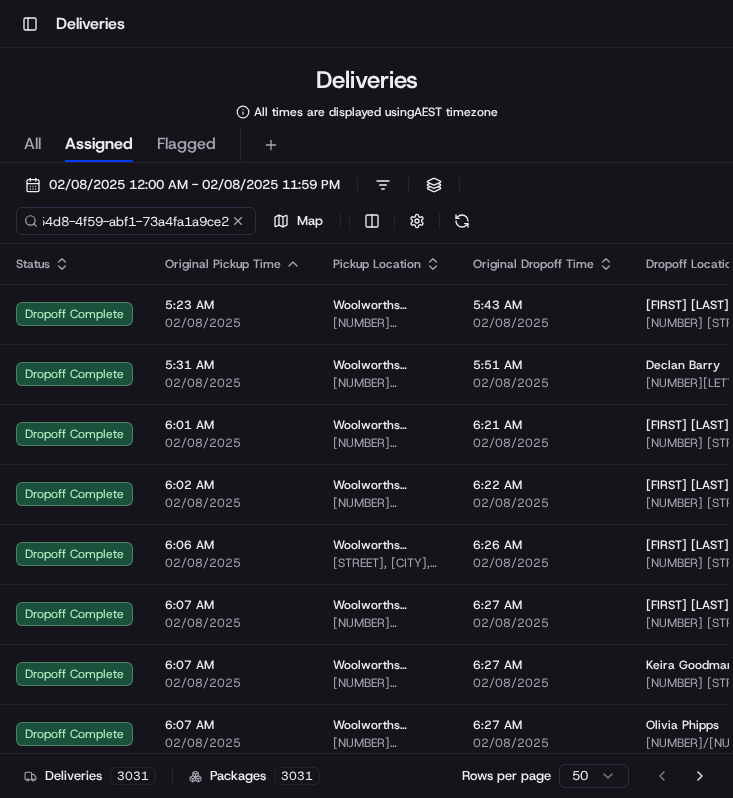 type on "f576d1b7-54d8-4f59-abf1-73a4fa1a9ce2" 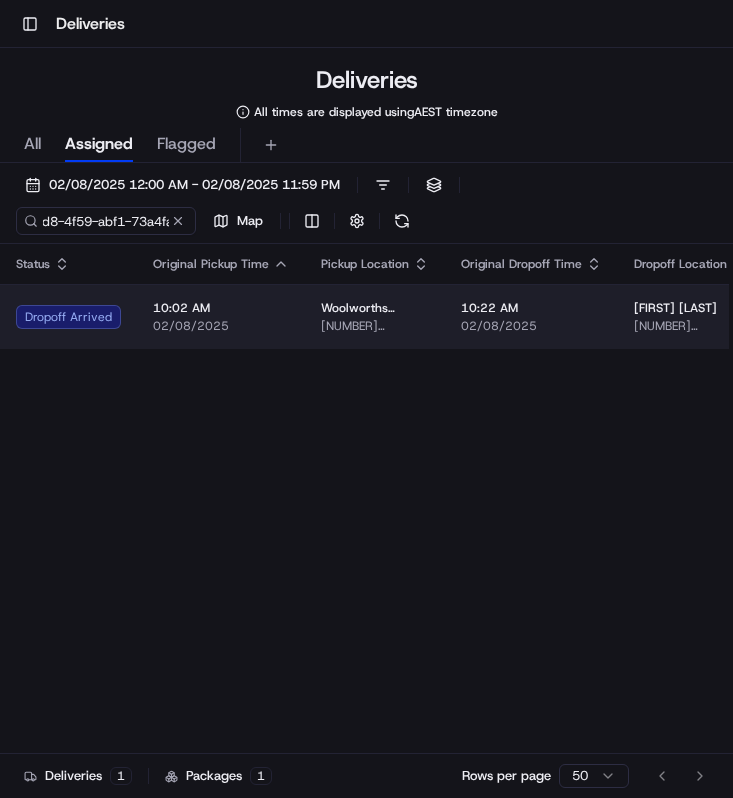 click on "10:02 AM 02/08/2025" at bounding box center [221, 316] 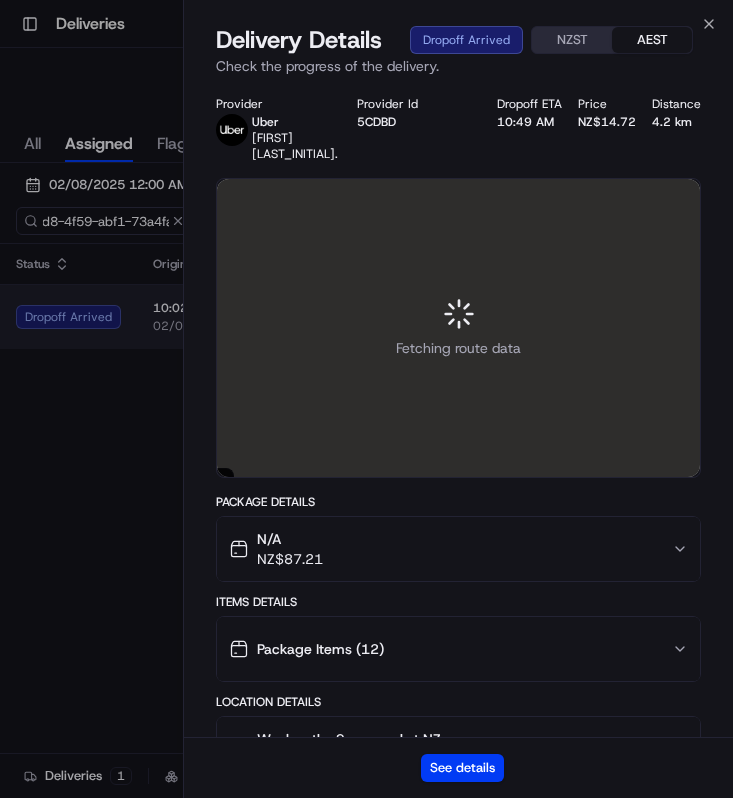 scroll, scrollTop: 0, scrollLeft: 0, axis: both 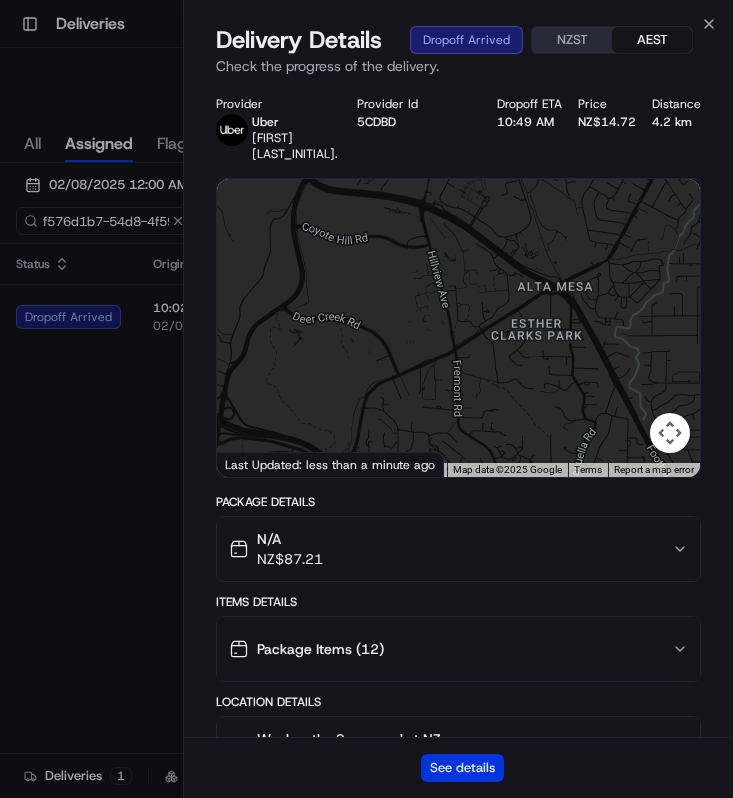 click on "See details" at bounding box center (462, 768) 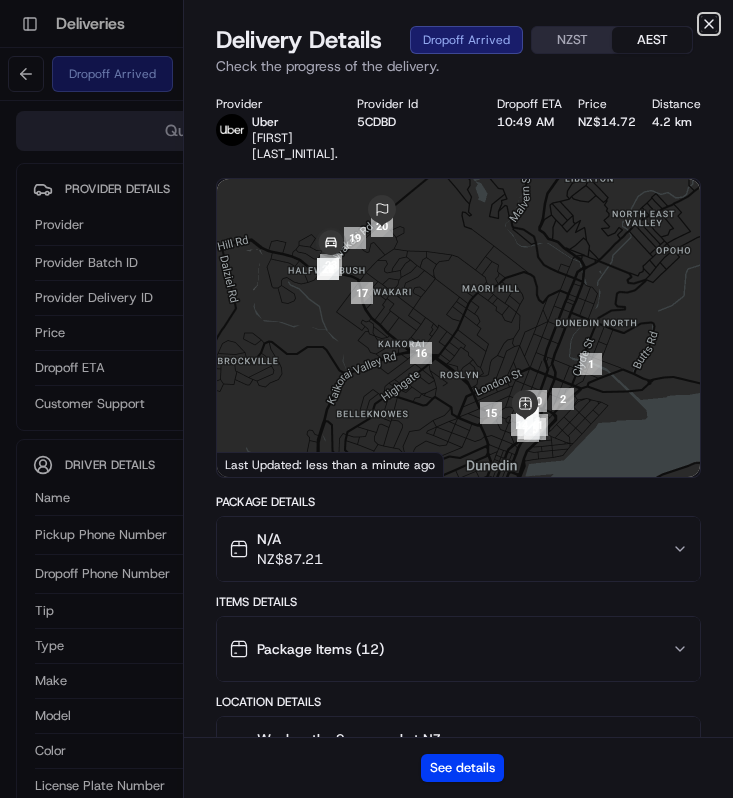 click 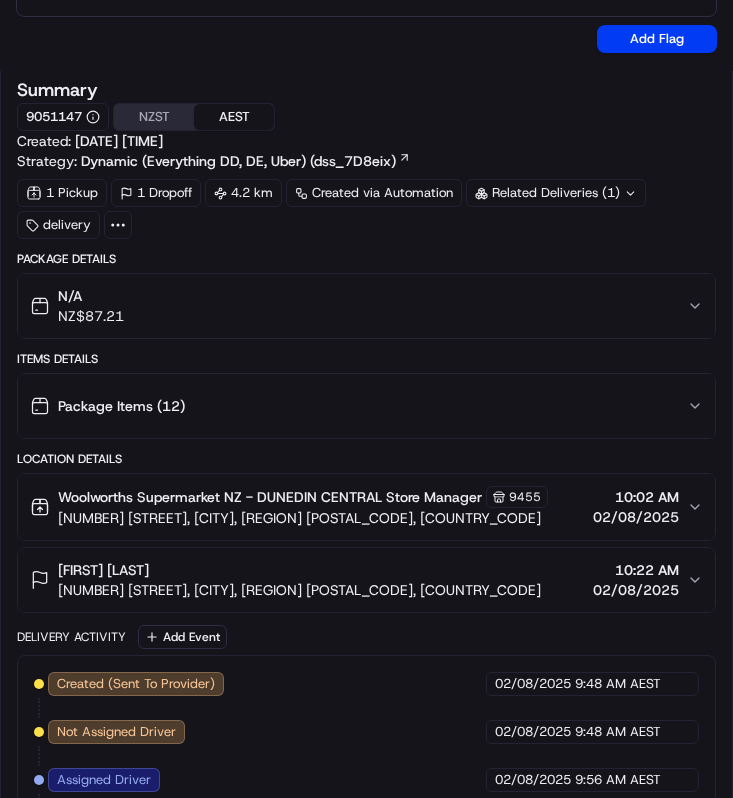 scroll, scrollTop: 1901, scrollLeft: 0, axis: vertical 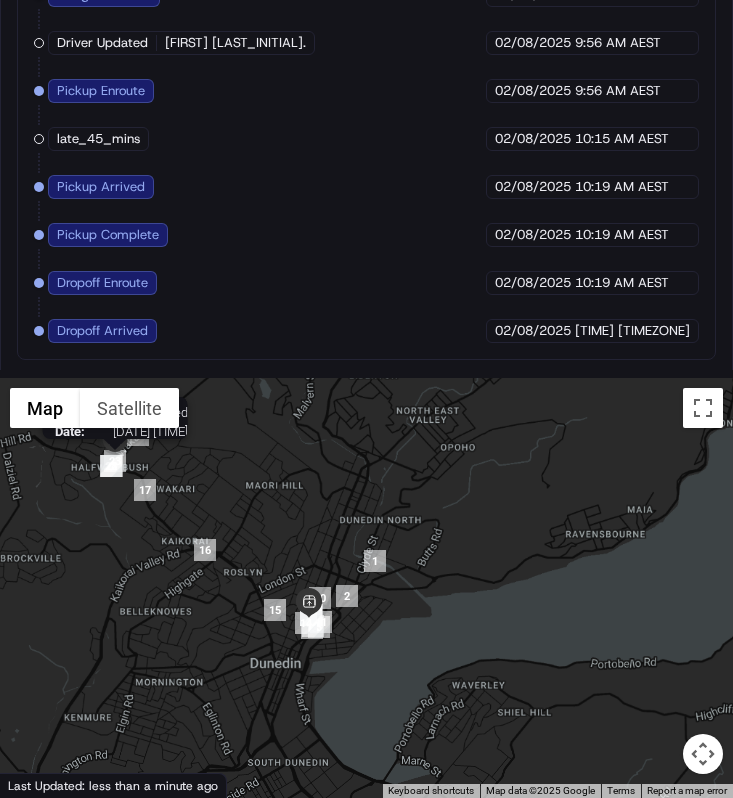 drag, startPoint x: 119, startPoint y: 463, endPoint x: 125, endPoint y: 505, distance: 42.426407 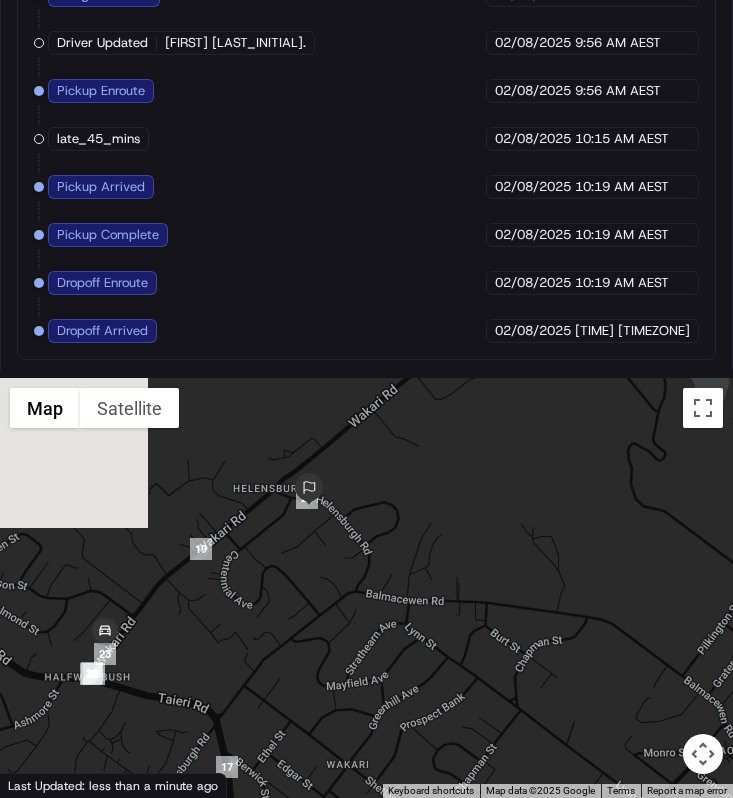 drag, startPoint x: 144, startPoint y: 475, endPoint x: 340, endPoint y: 506, distance: 198.43639 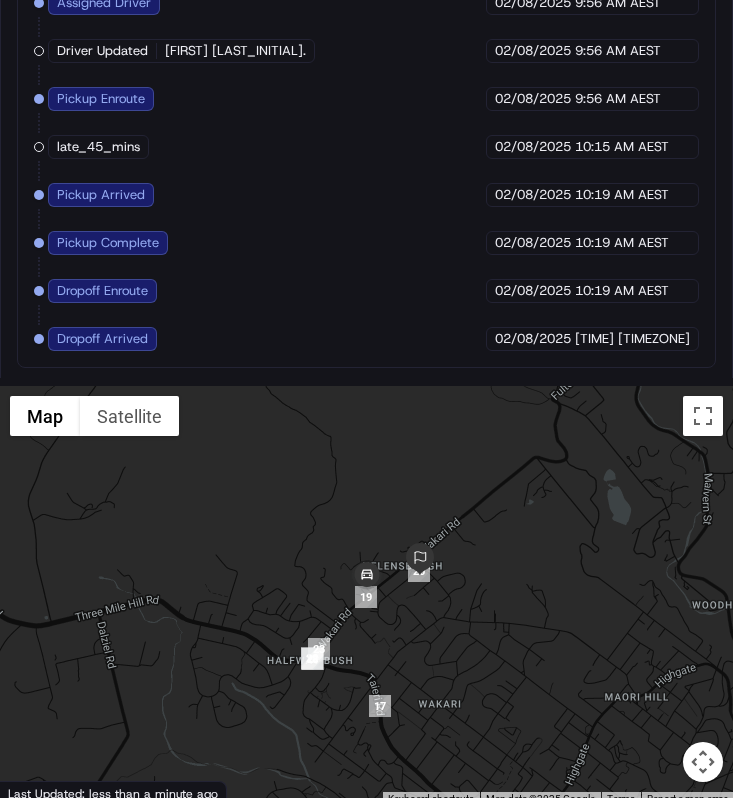 scroll, scrollTop: 1901, scrollLeft: 0, axis: vertical 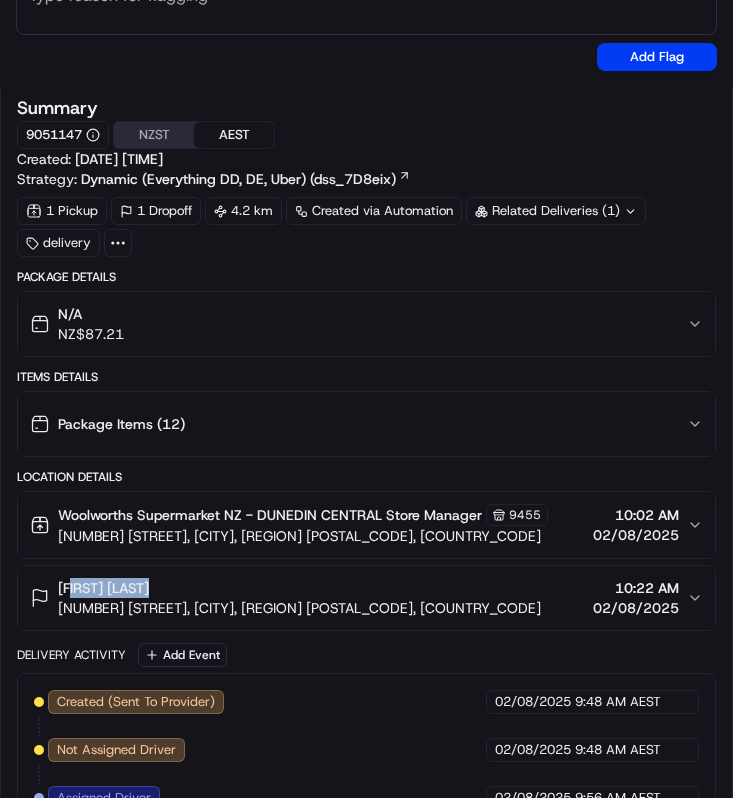 drag, startPoint x: 158, startPoint y: 581, endPoint x: 64, endPoint y: 582, distance: 94.00532 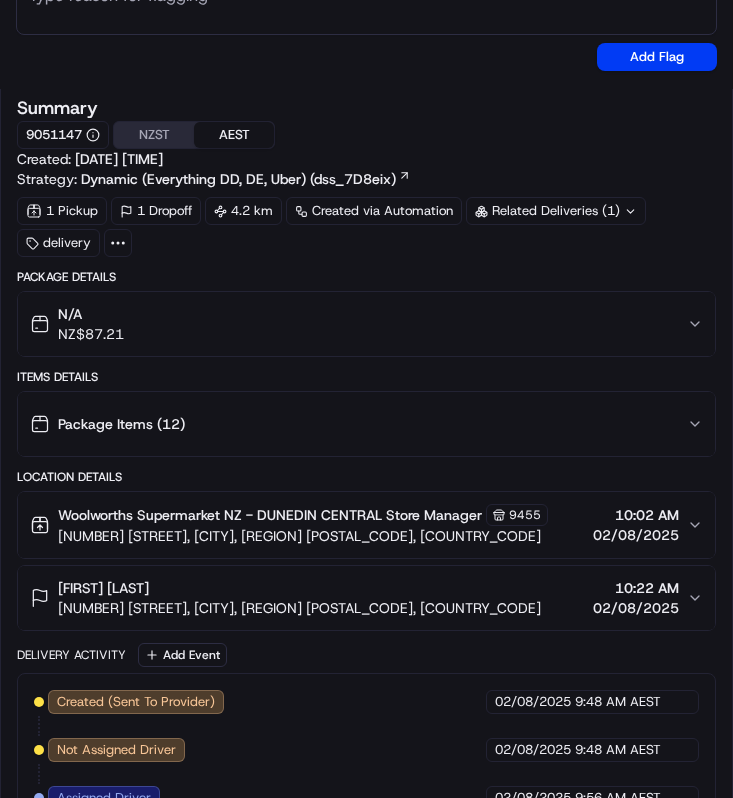 click on "Alaina Player" at bounding box center [103, 588] 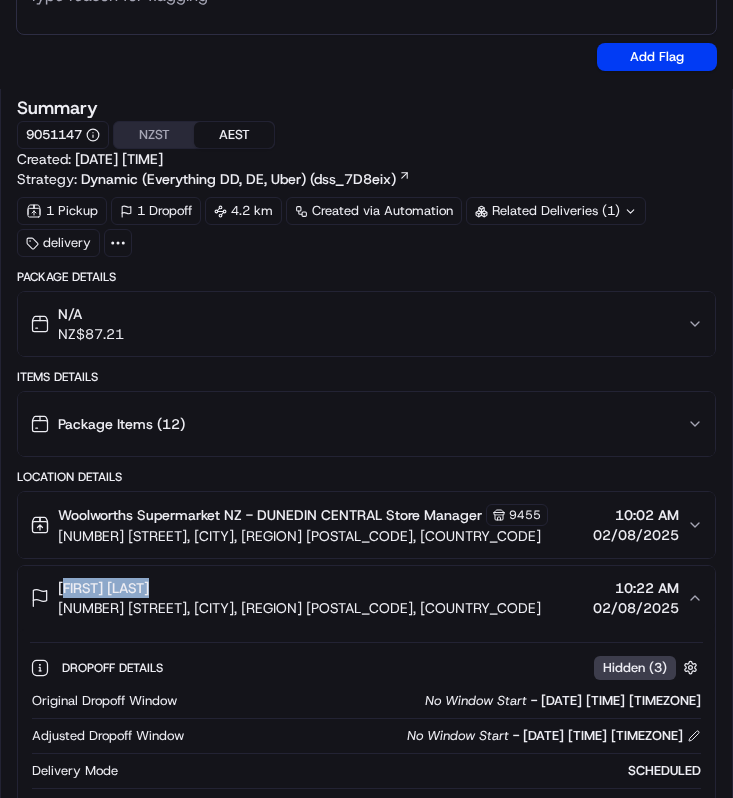 drag, startPoint x: 138, startPoint y: 586, endPoint x: 58, endPoint y: 586, distance: 80 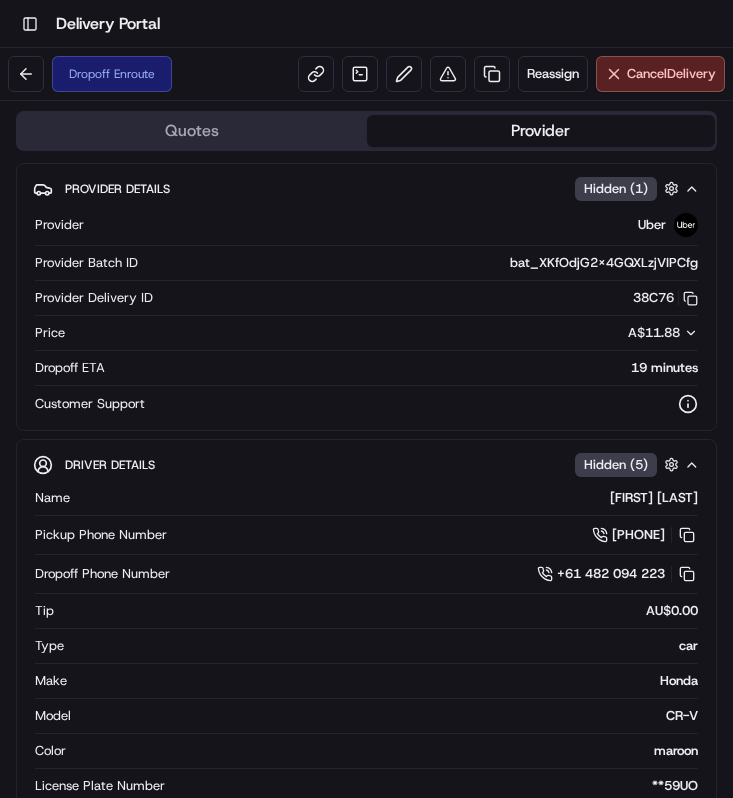scroll, scrollTop: 0, scrollLeft: 0, axis: both 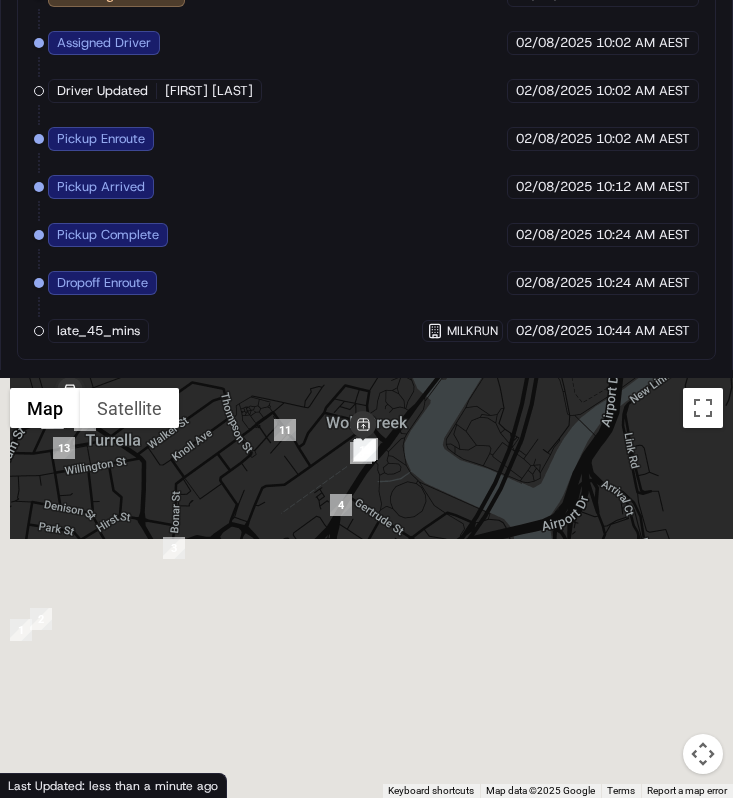 drag, startPoint x: 300, startPoint y: 705, endPoint x: 407, endPoint y: 410, distance: 313.80566 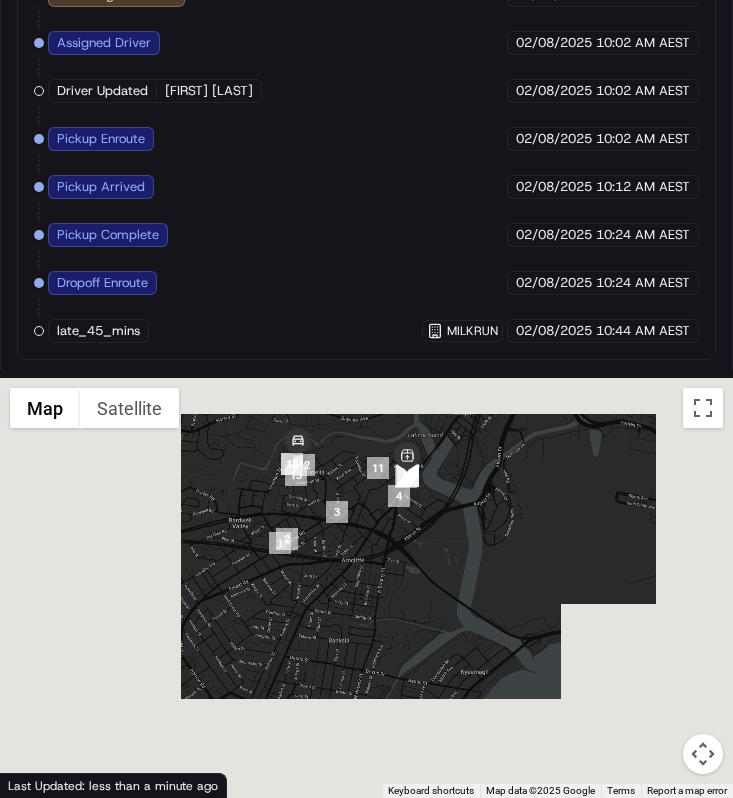 drag, startPoint x: 360, startPoint y: 525, endPoint x: 434, endPoint y: 543, distance: 76.15773 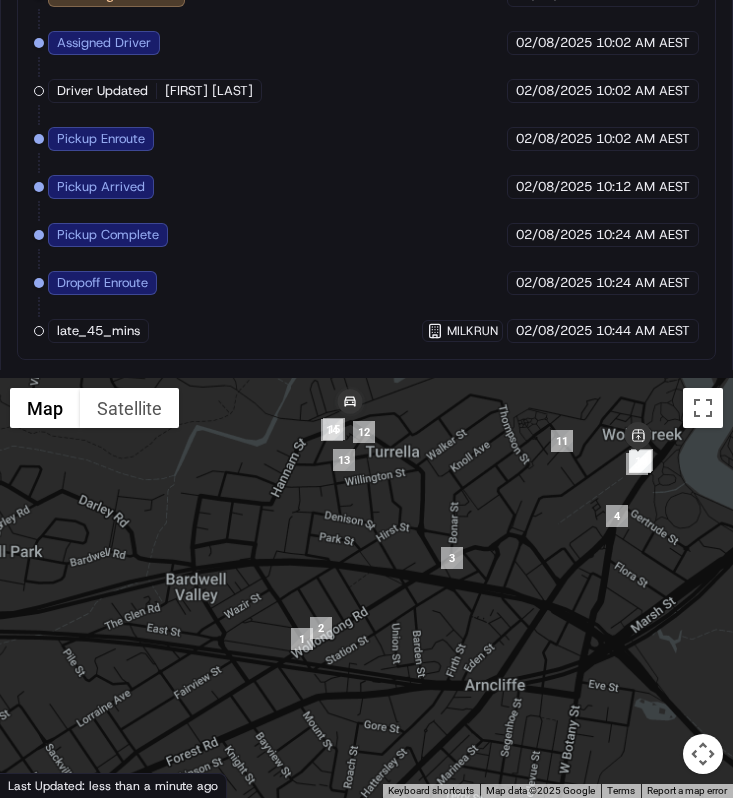 drag, startPoint x: 327, startPoint y: 455, endPoint x: 325, endPoint y: 580, distance: 125.016 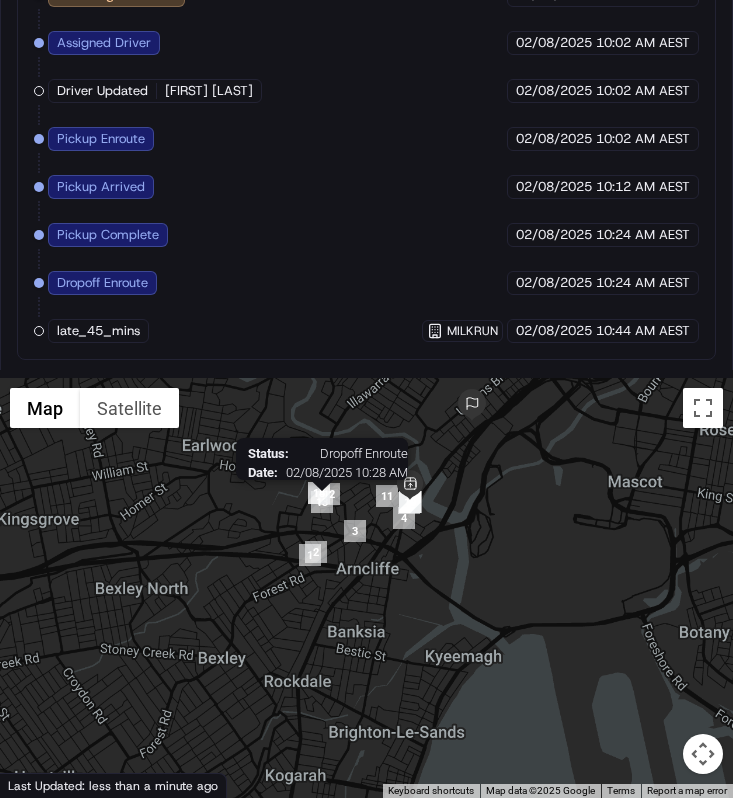 drag, startPoint x: 281, startPoint y: 691, endPoint x: 321, endPoint y: 508, distance: 187.32059 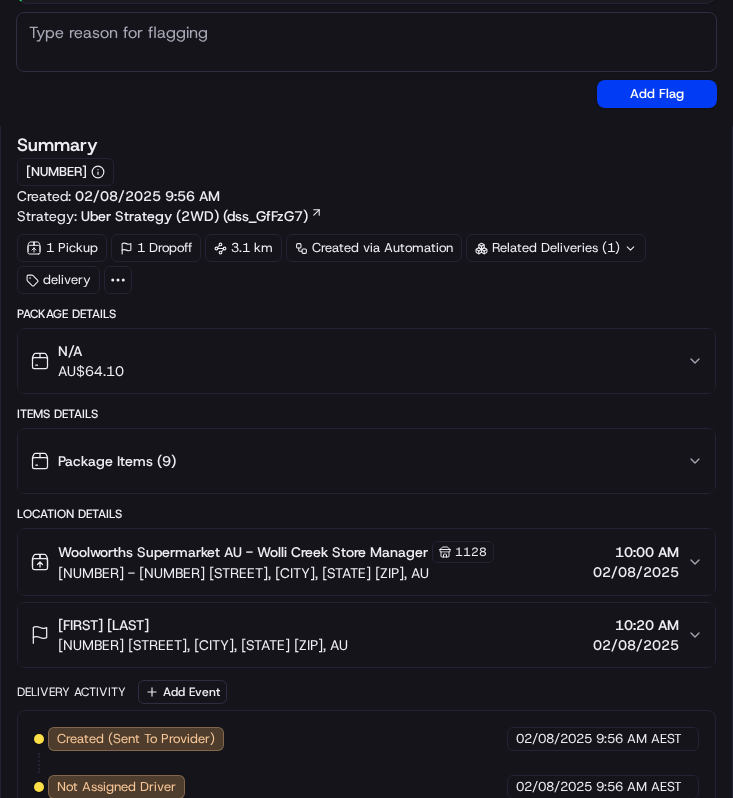 scroll, scrollTop: 1853, scrollLeft: 0, axis: vertical 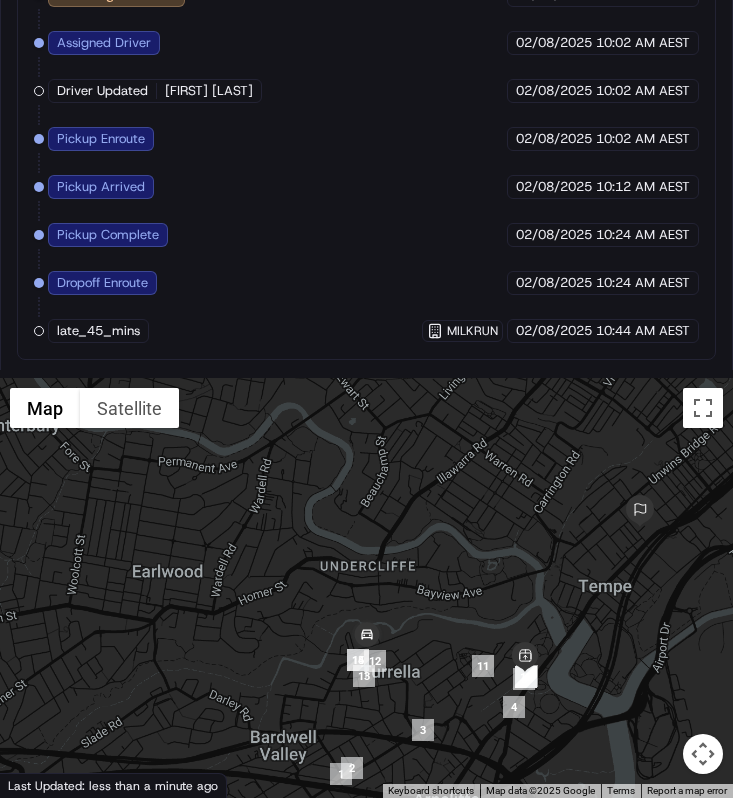 drag, startPoint x: 357, startPoint y: 553, endPoint x: 393, endPoint y: 400, distance: 157.17824 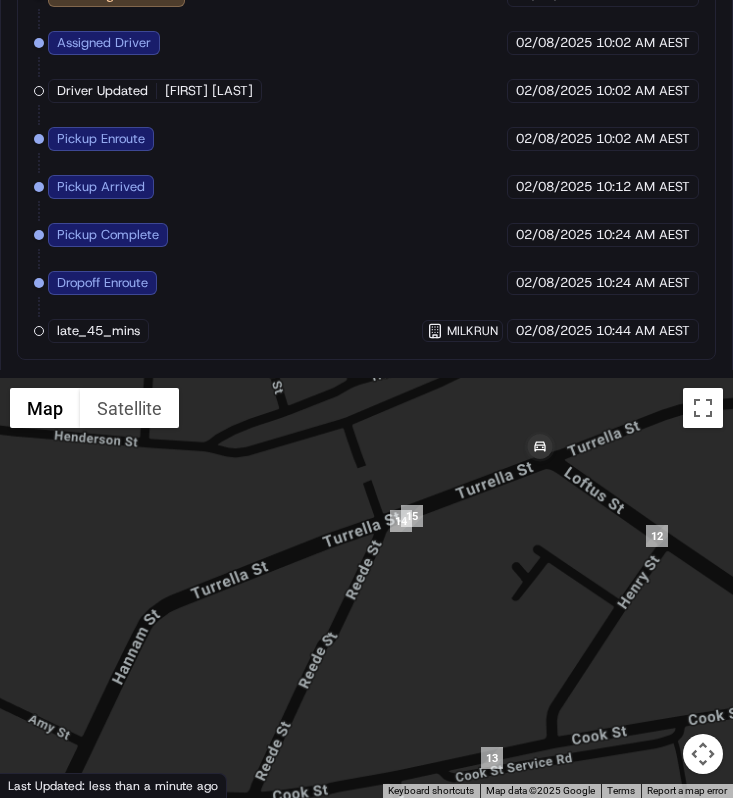 drag, startPoint x: 490, startPoint y: 435, endPoint x: 466, endPoint y: 554, distance: 121.39605 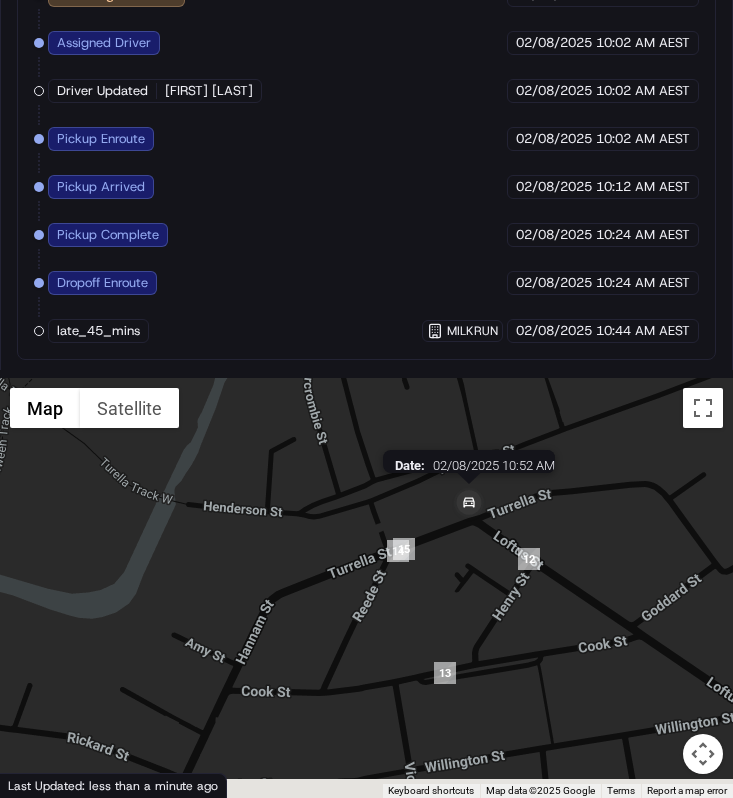 drag, startPoint x: 537, startPoint y: 670, endPoint x: 465, endPoint y: 504, distance: 180.94199 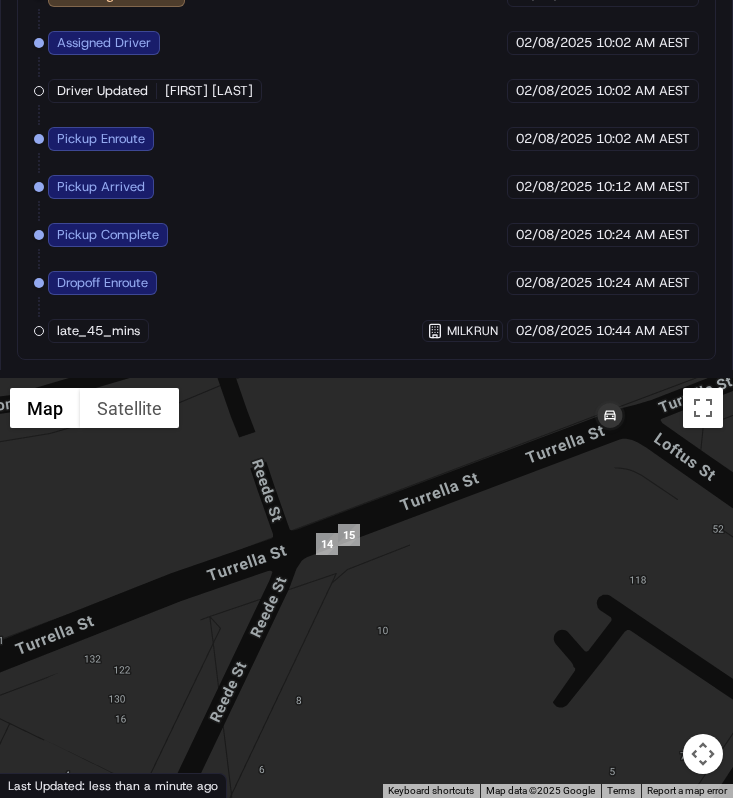 drag, startPoint x: 613, startPoint y: 460, endPoint x: 493, endPoint y: 509, distance: 129.61867 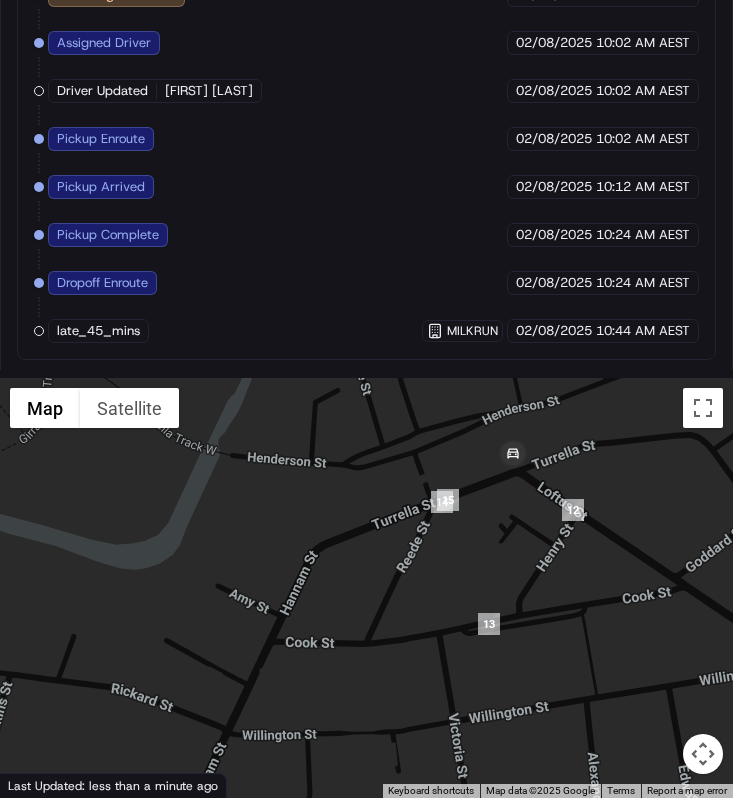 drag, startPoint x: 527, startPoint y: 449, endPoint x: 476, endPoint y: 508, distance: 77.987175 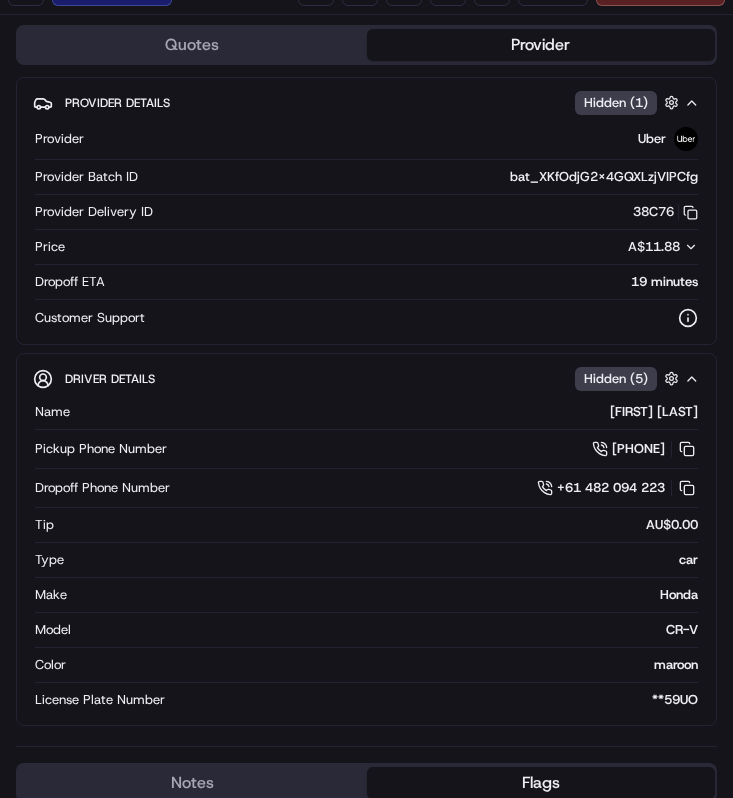 scroll, scrollTop: 76, scrollLeft: 0, axis: vertical 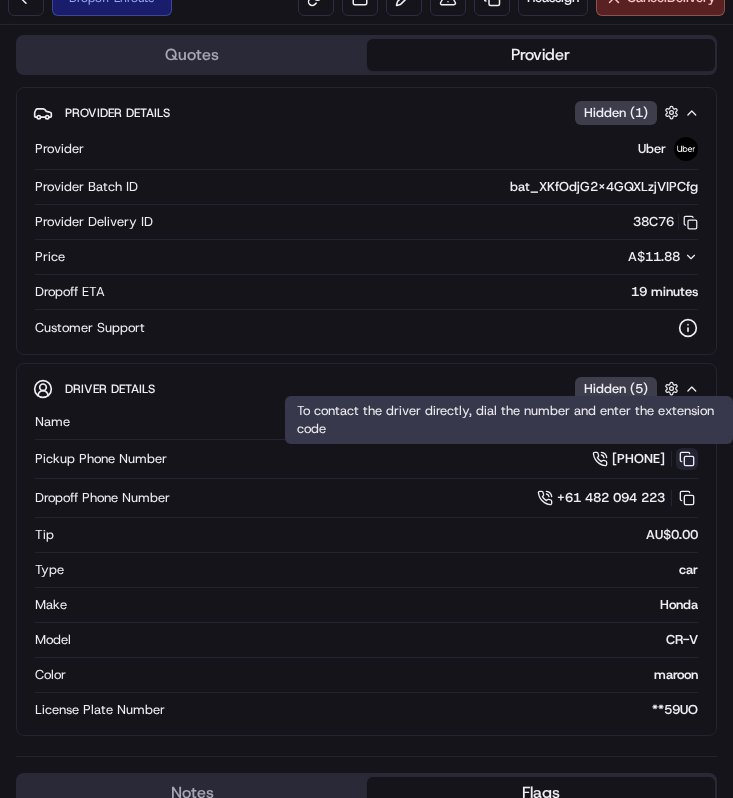 click at bounding box center [687, 459] 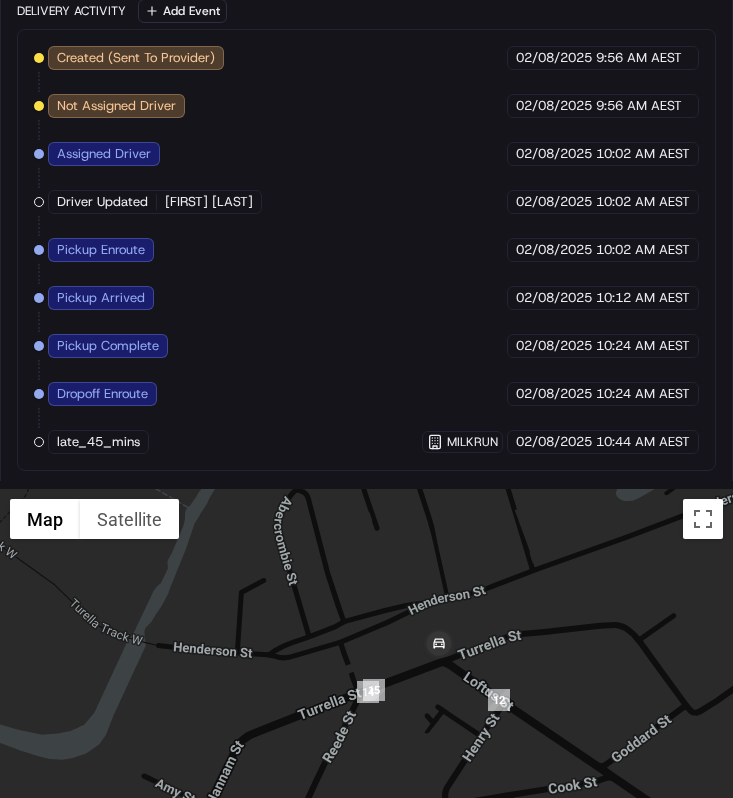 scroll, scrollTop: 1853, scrollLeft: 0, axis: vertical 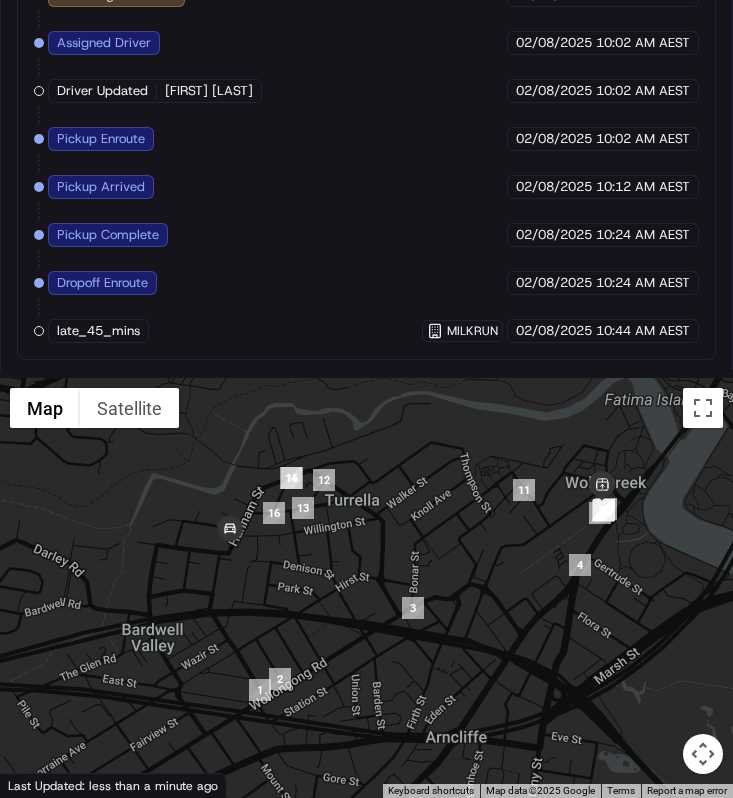 drag, startPoint x: 370, startPoint y: 526, endPoint x: 333, endPoint y: 539, distance: 39.217342 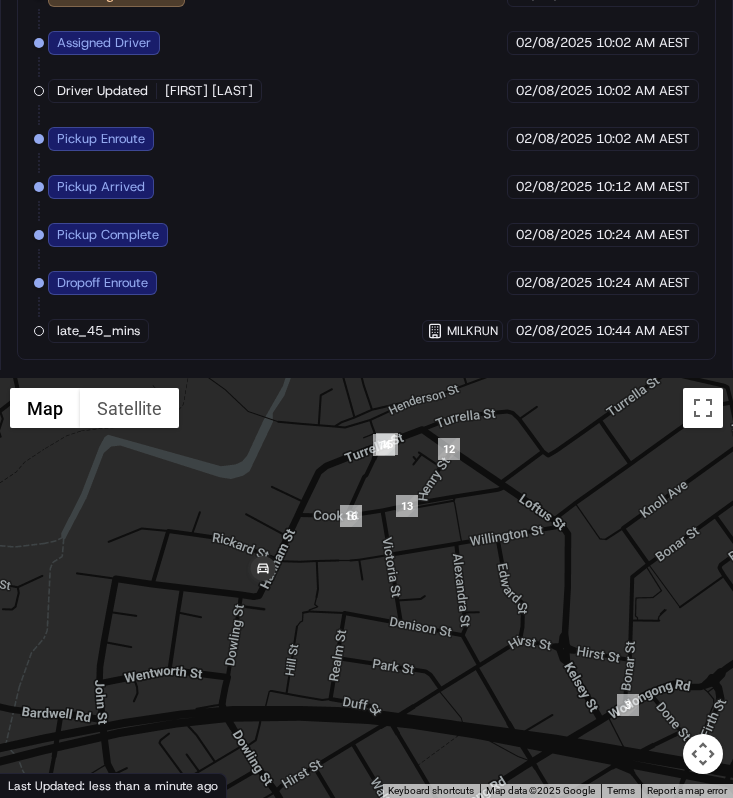 drag, startPoint x: 305, startPoint y: 577, endPoint x: 318, endPoint y: 578, distance: 13.038404 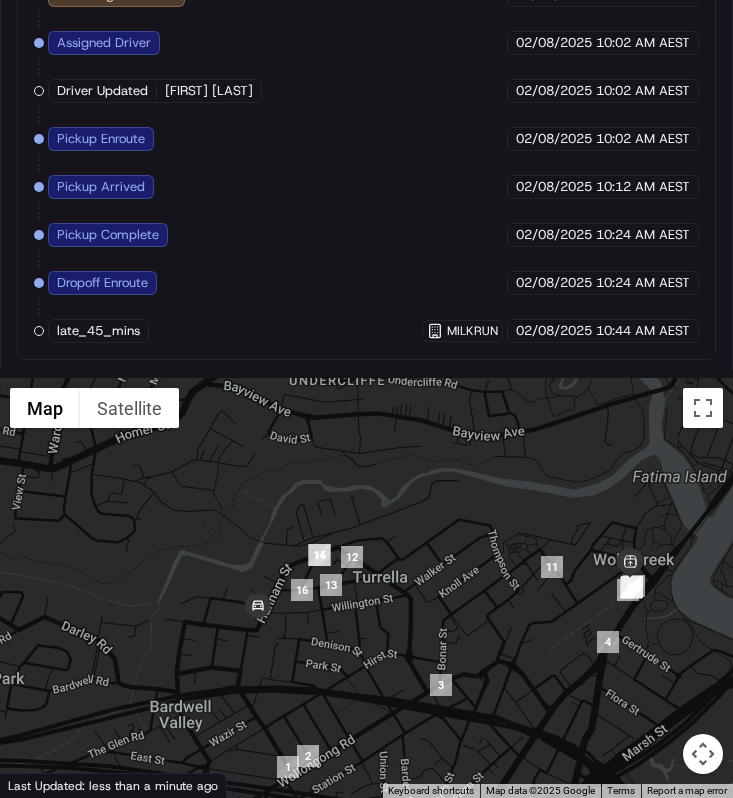 drag, startPoint x: 406, startPoint y: 643, endPoint x: 325, endPoint y: 653, distance: 81.61495 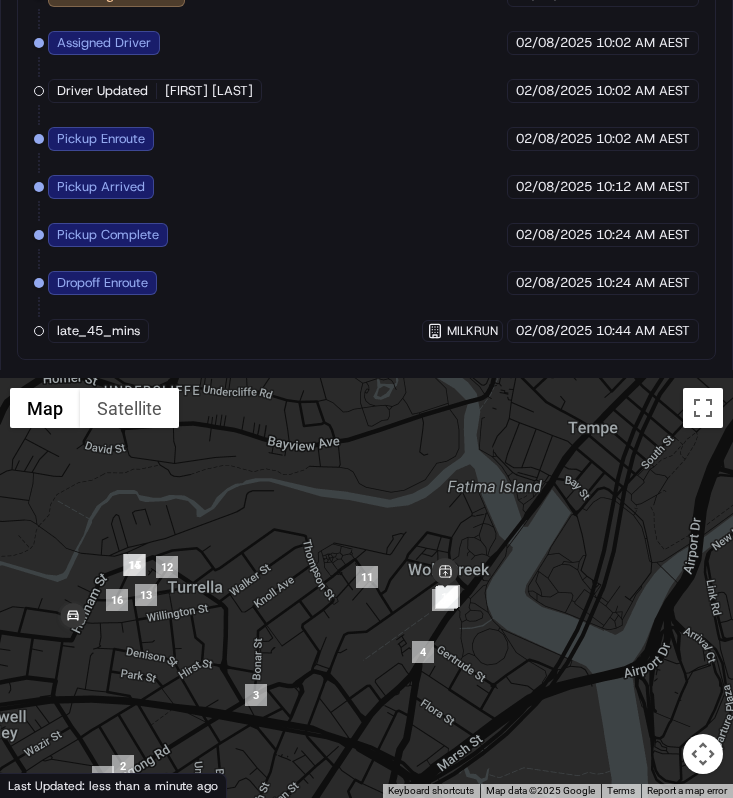 drag, startPoint x: 498, startPoint y: 695, endPoint x: 309, endPoint y: 705, distance: 189.26436 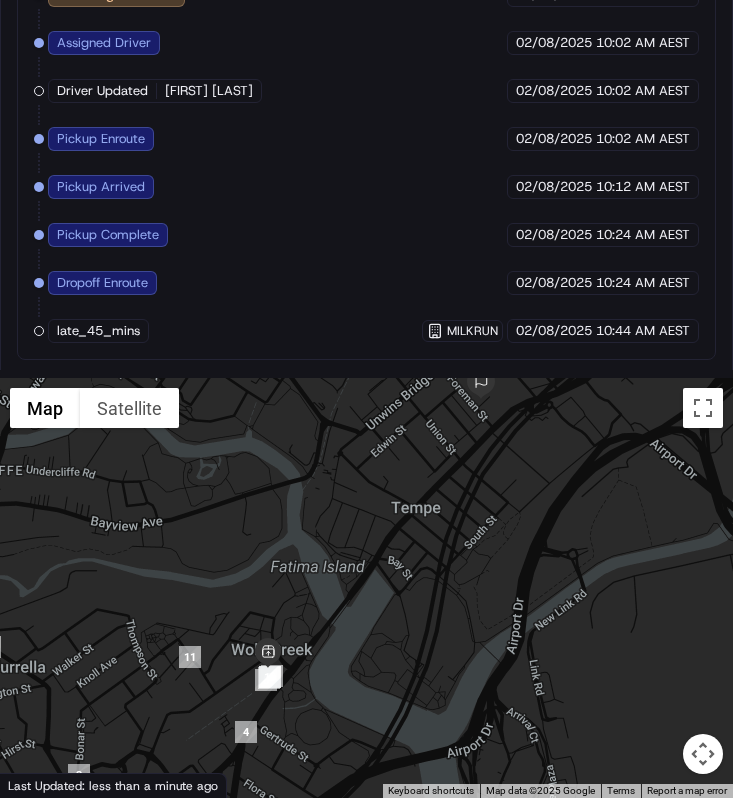 drag, startPoint x: 373, startPoint y: 672, endPoint x: 192, endPoint y: 754, distance: 198.70833 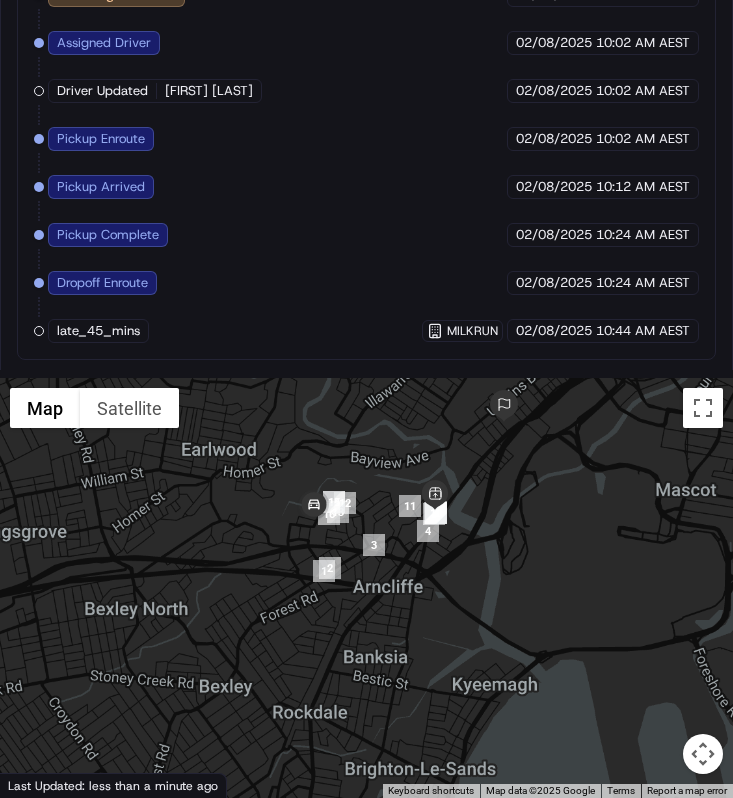 drag, startPoint x: 485, startPoint y: 434, endPoint x: 540, endPoint y: 434, distance: 55 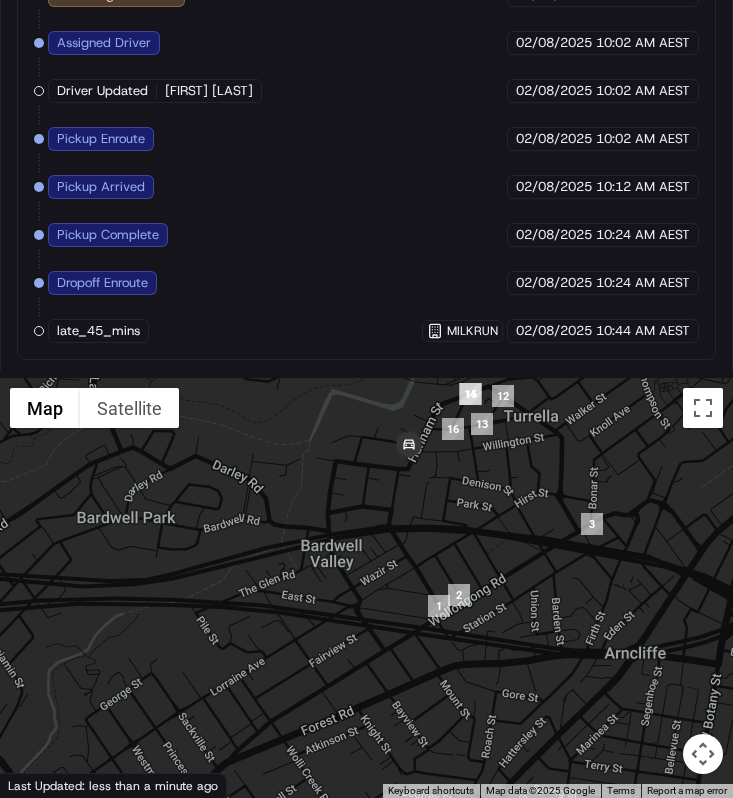 drag, startPoint x: 375, startPoint y: 505, endPoint x: 372, endPoint y: 551, distance: 46.09772 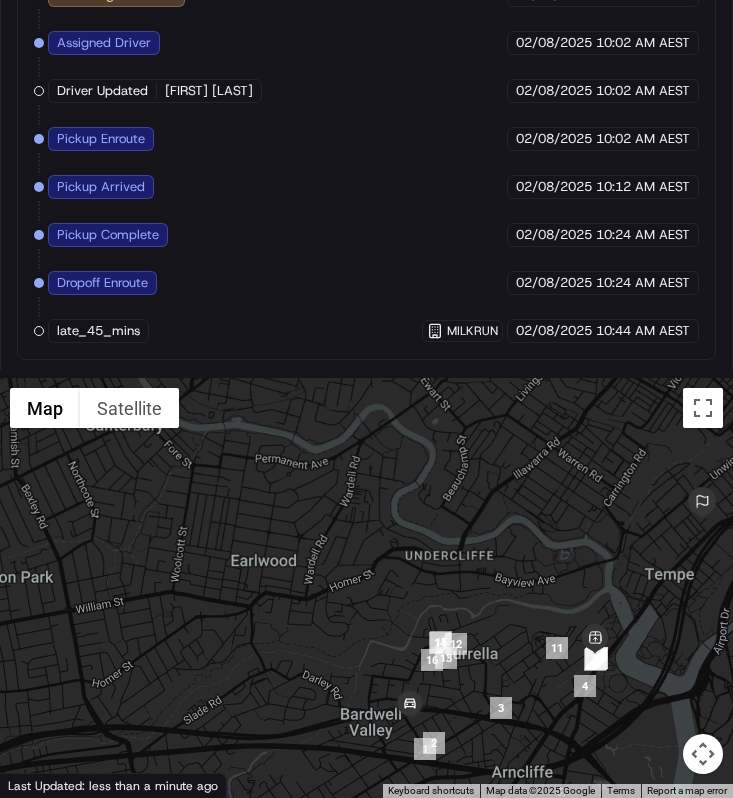drag, startPoint x: 477, startPoint y: 700, endPoint x: 402, endPoint y: 696, distance: 75.10659 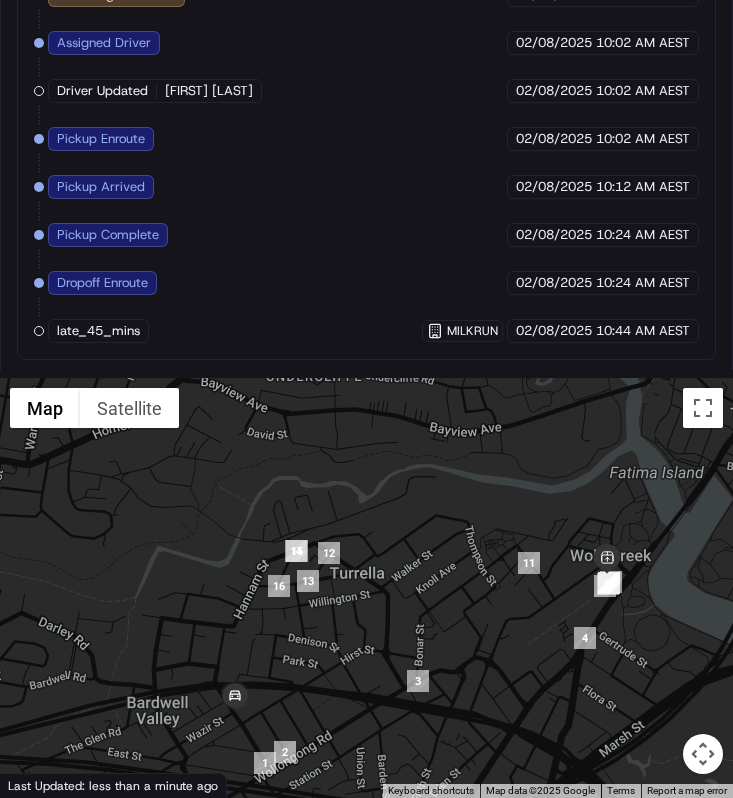 drag, startPoint x: 399, startPoint y: 690, endPoint x: 274, endPoint y: 690, distance: 125 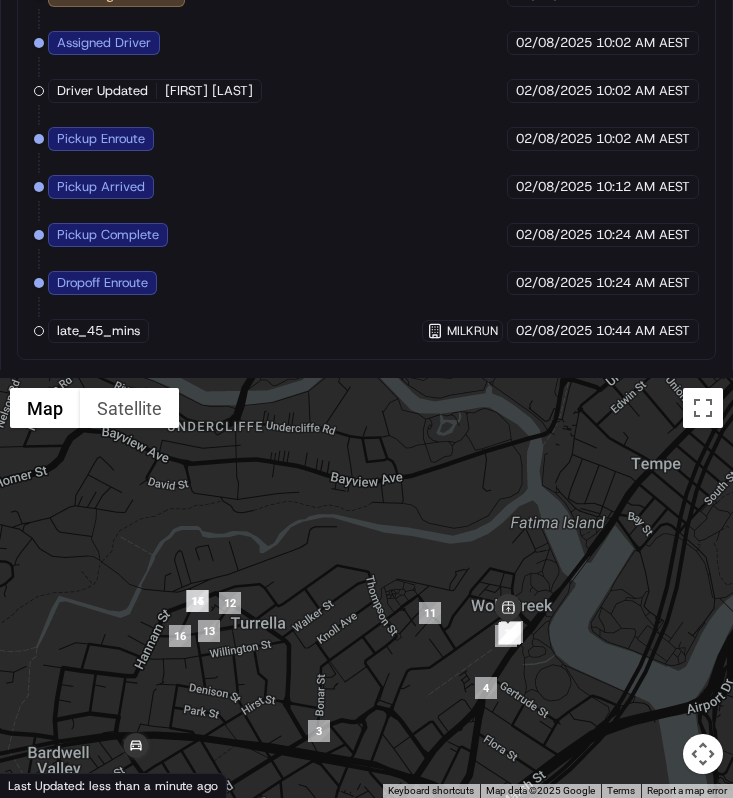 drag, startPoint x: 490, startPoint y: 680, endPoint x: 370, endPoint y: 748, distance: 137.92752 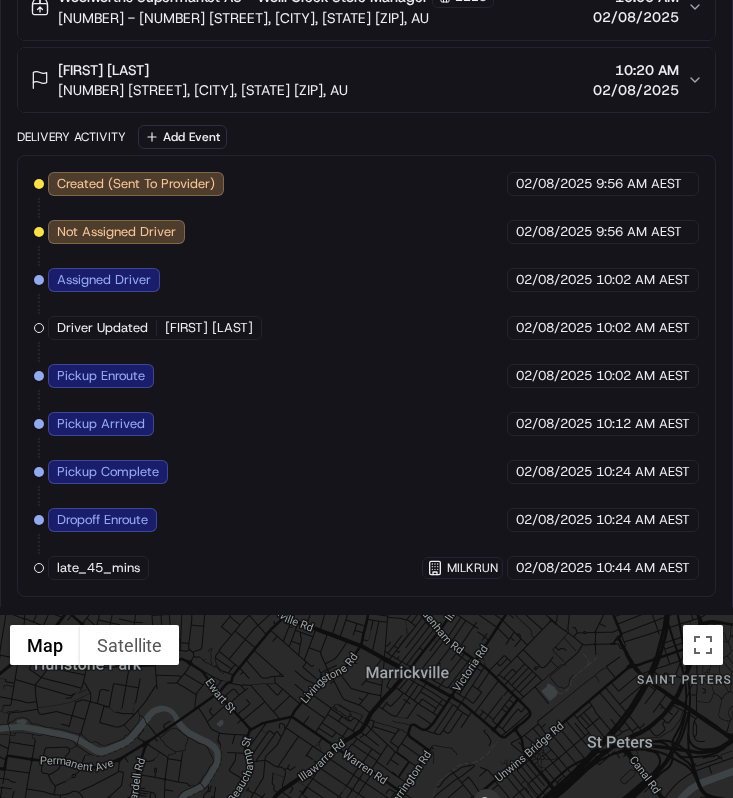 scroll, scrollTop: 1853, scrollLeft: 0, axis: vertical 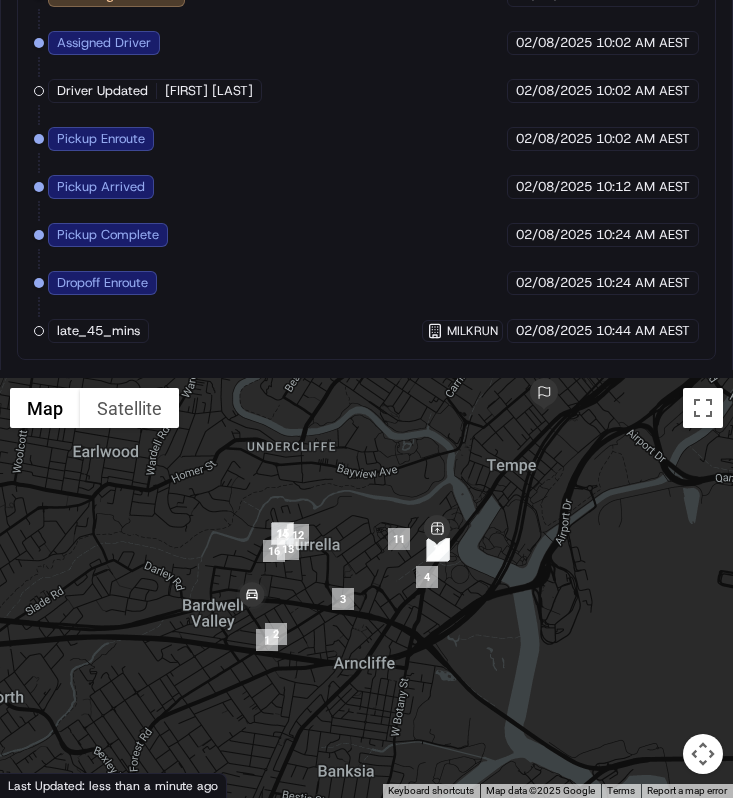 drag, startPoint x: 259, startPoint y: 693, endPoint x: 321, endPoint y: 500, distance: 202.71408 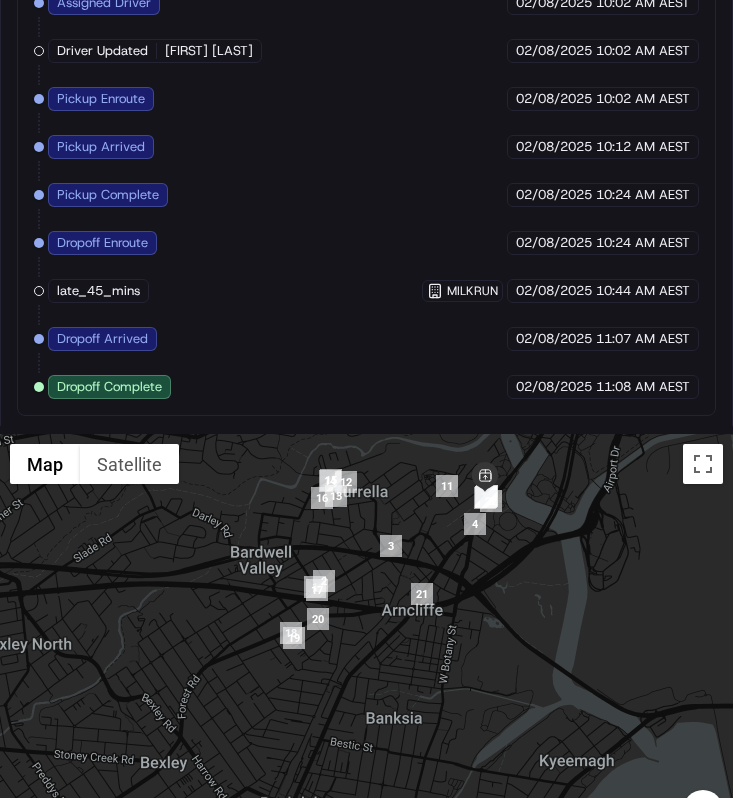 scroll, scrollTop: 1896, scrollLeft: 0, axis: vertical 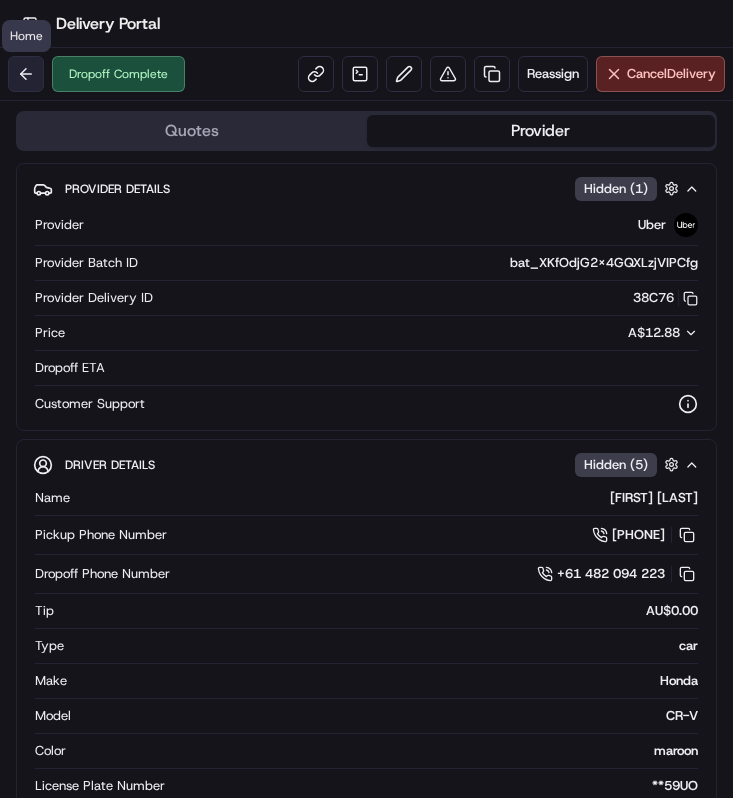 click at bounding box center (26, 74) 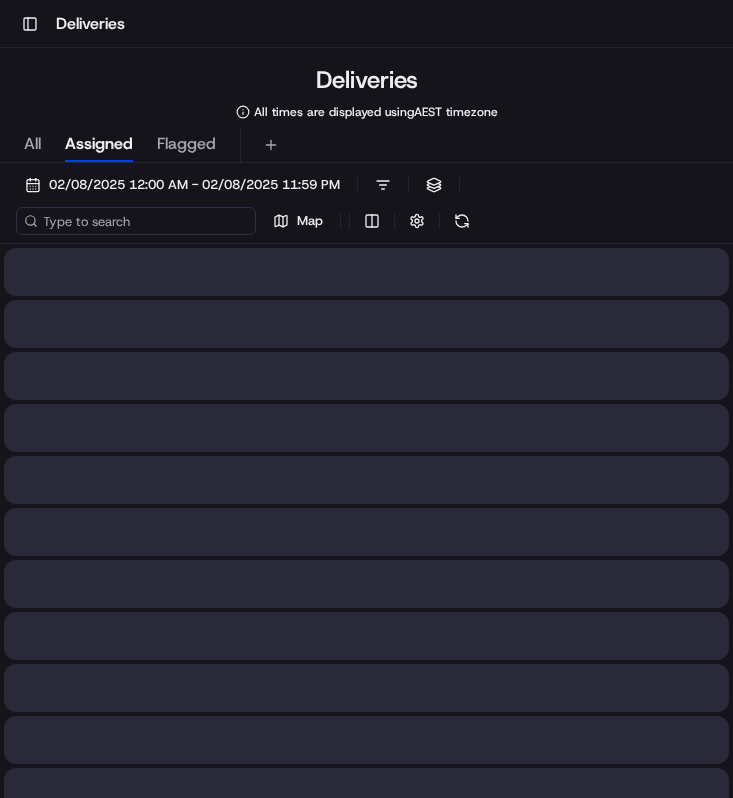 click at bounding box center (136, 221) 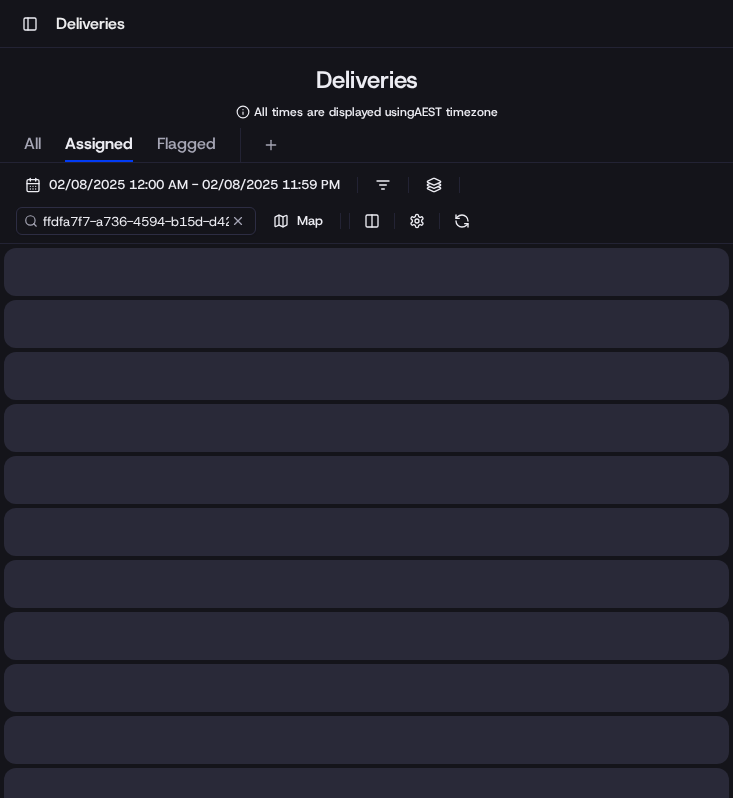 scroll, scrollTop: 0, scrollLeft: 82, axis: horizontal 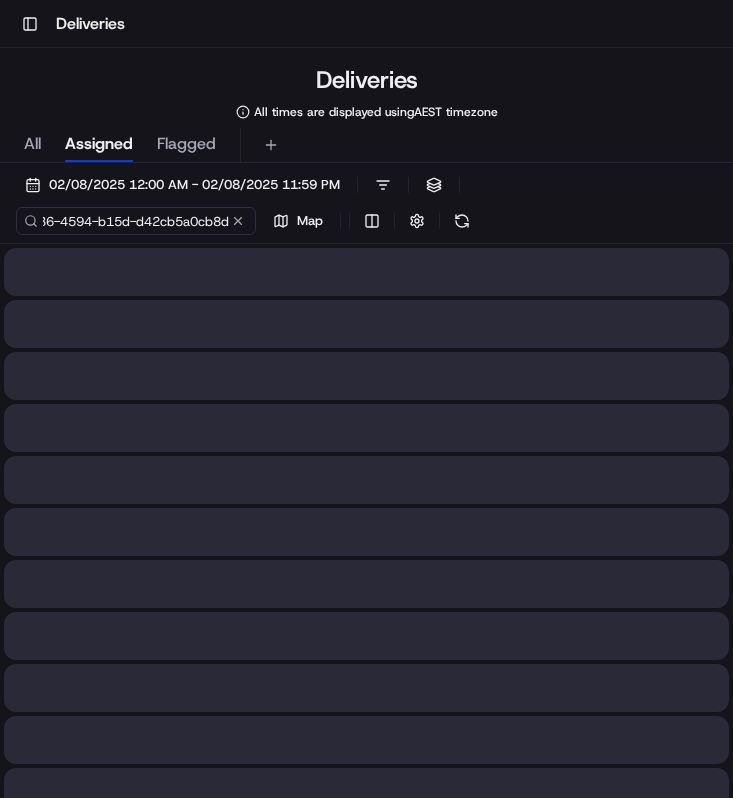 type on "ffdfa7f7-a736-4594-b15d-d42cb5a0cb8d" 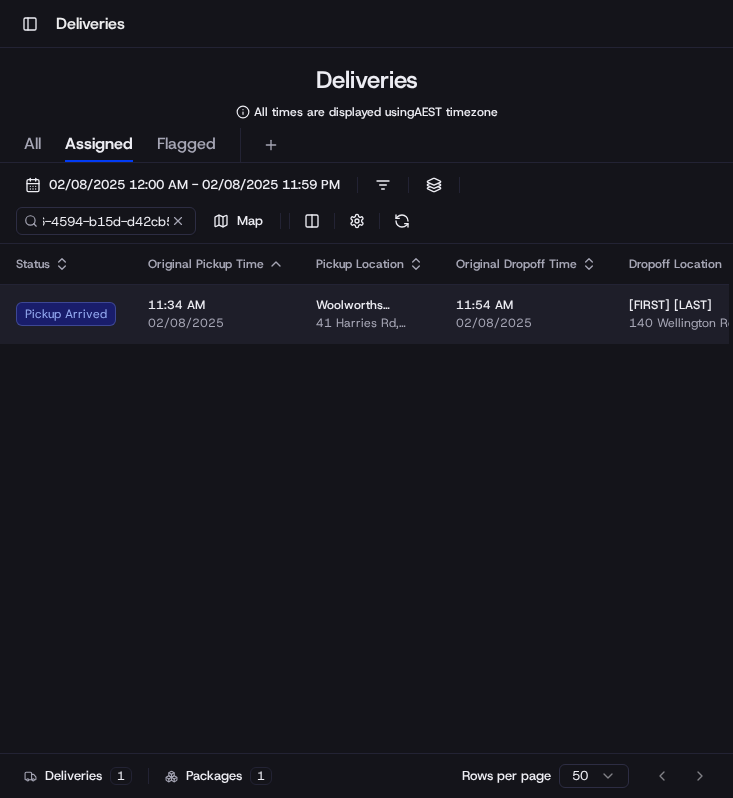 click on "Woolworths Supermarket AU - Coorparoo 41 Harries Rd, [CITY], [STATE] [ZIP], AU" at bounding box center (370, 314) 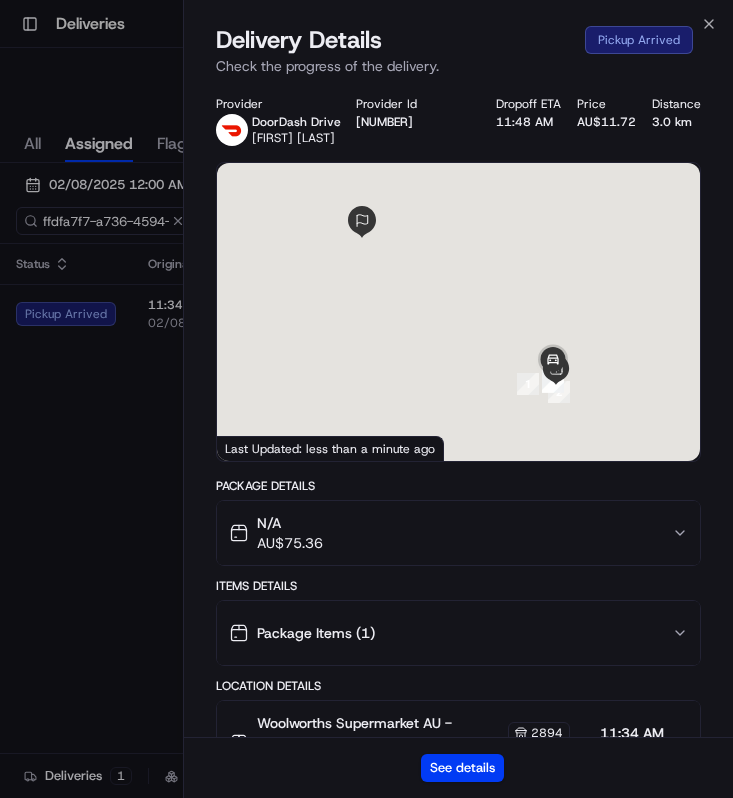 click on "See details" at bounding box center [458, 767] 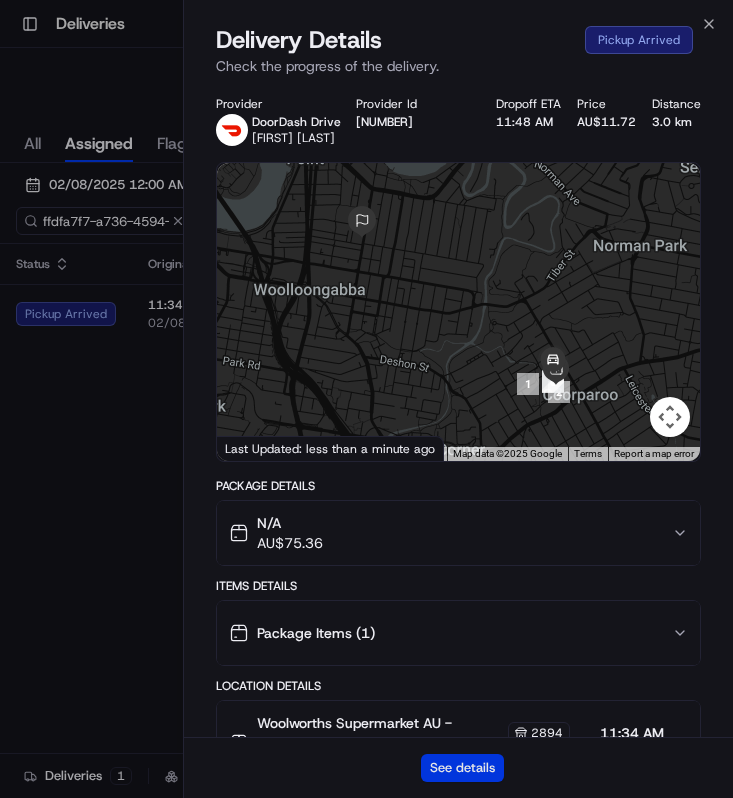 click on "See details" at bounding box center [462, 768] 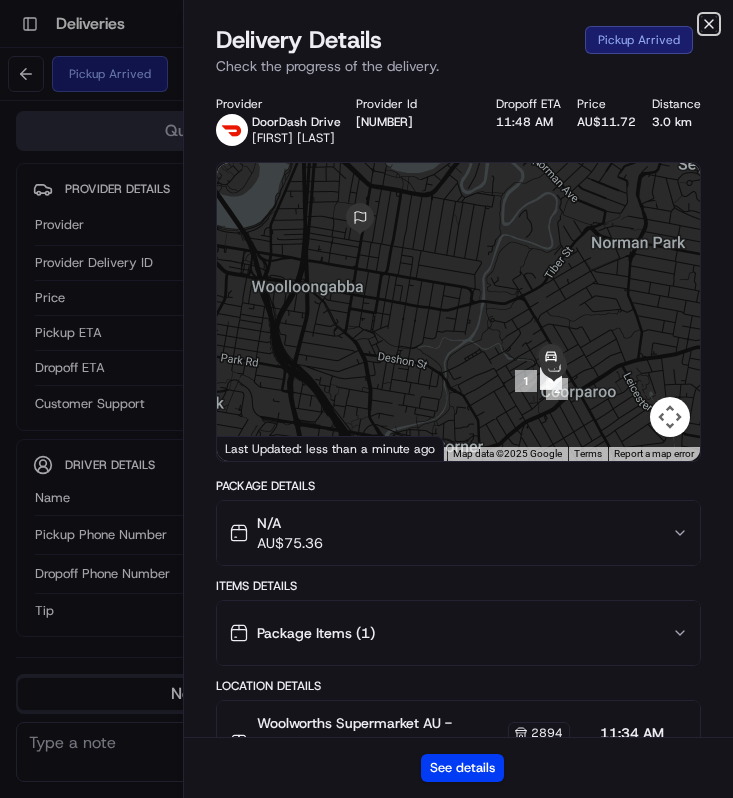 click 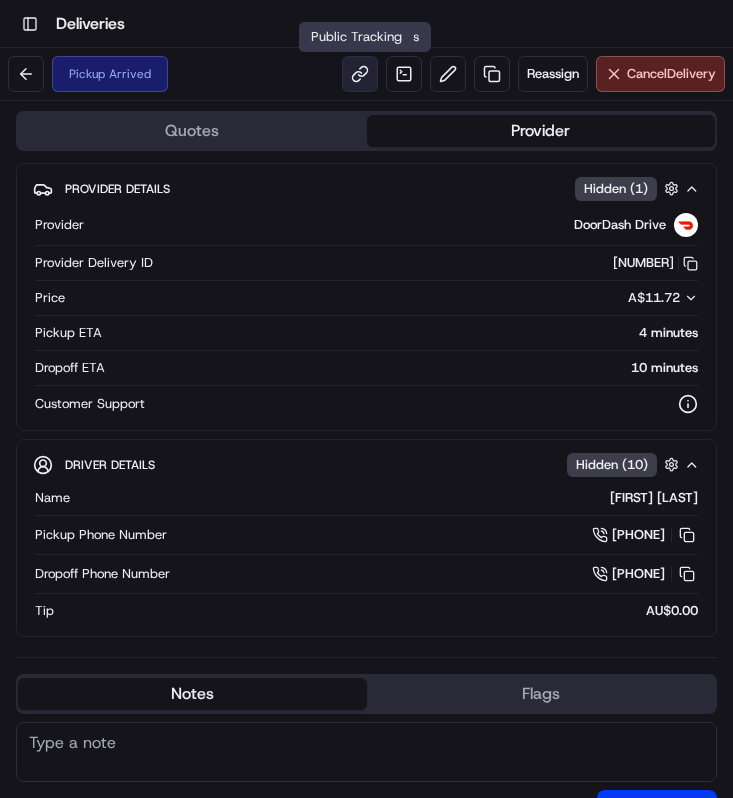 click at bounding box center [360, 74] 